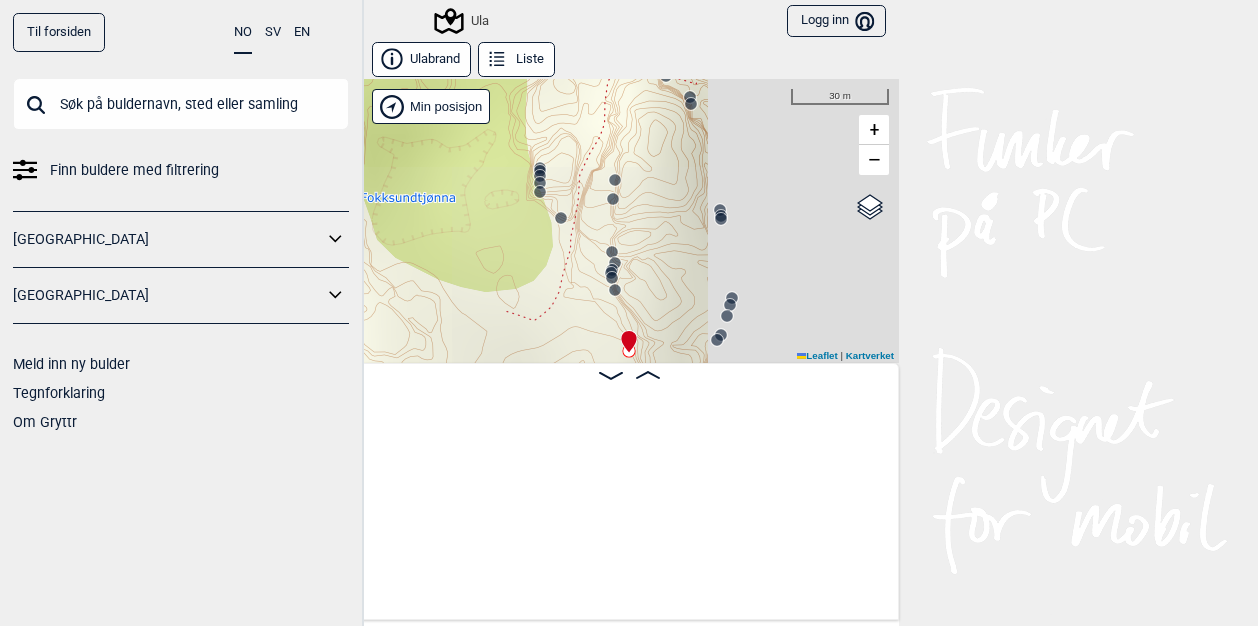 scroll, scrollTop: 0, scrollLeft: 0, axis: both 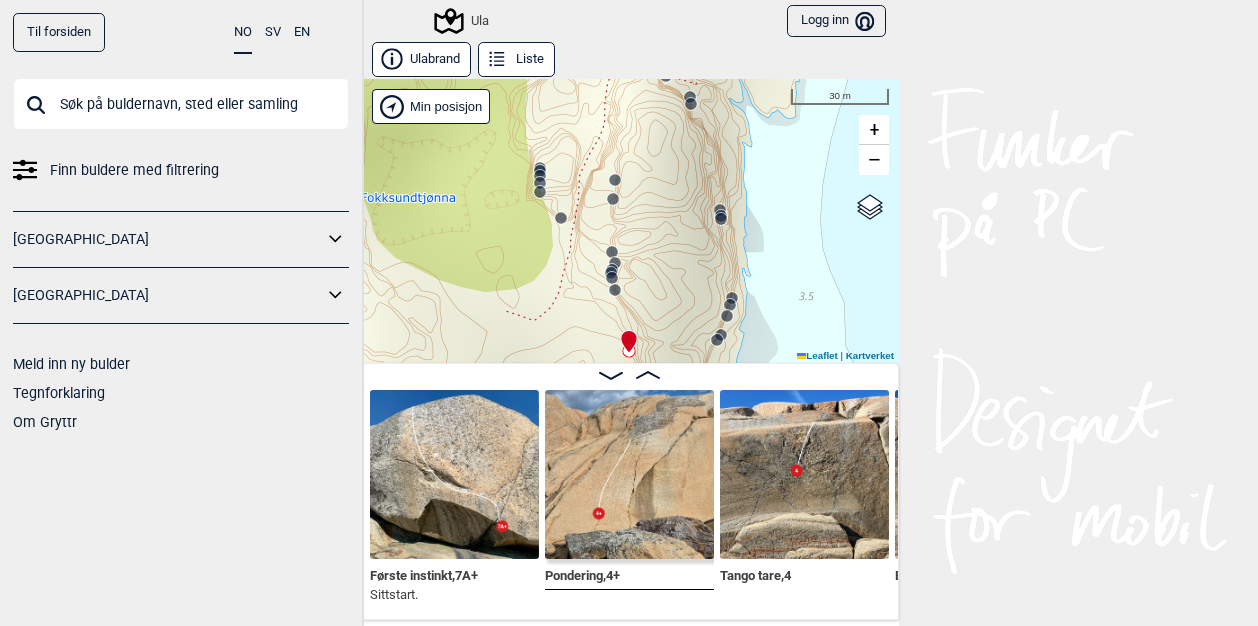 click 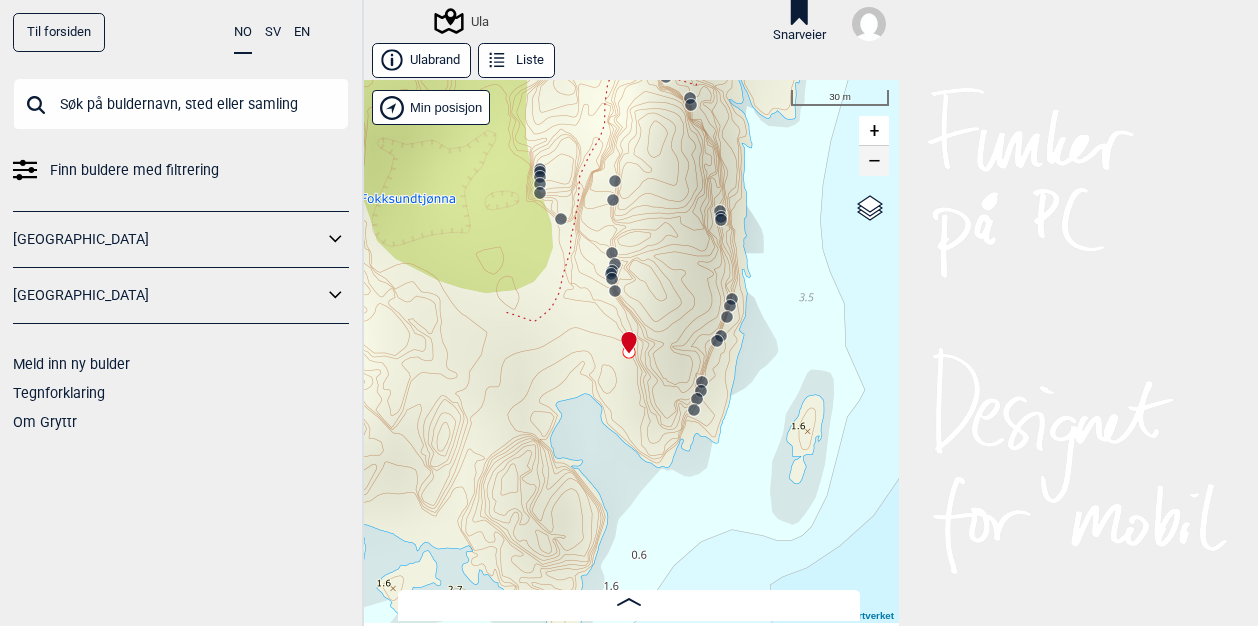 click on "−" at bounding box center [874, 161] 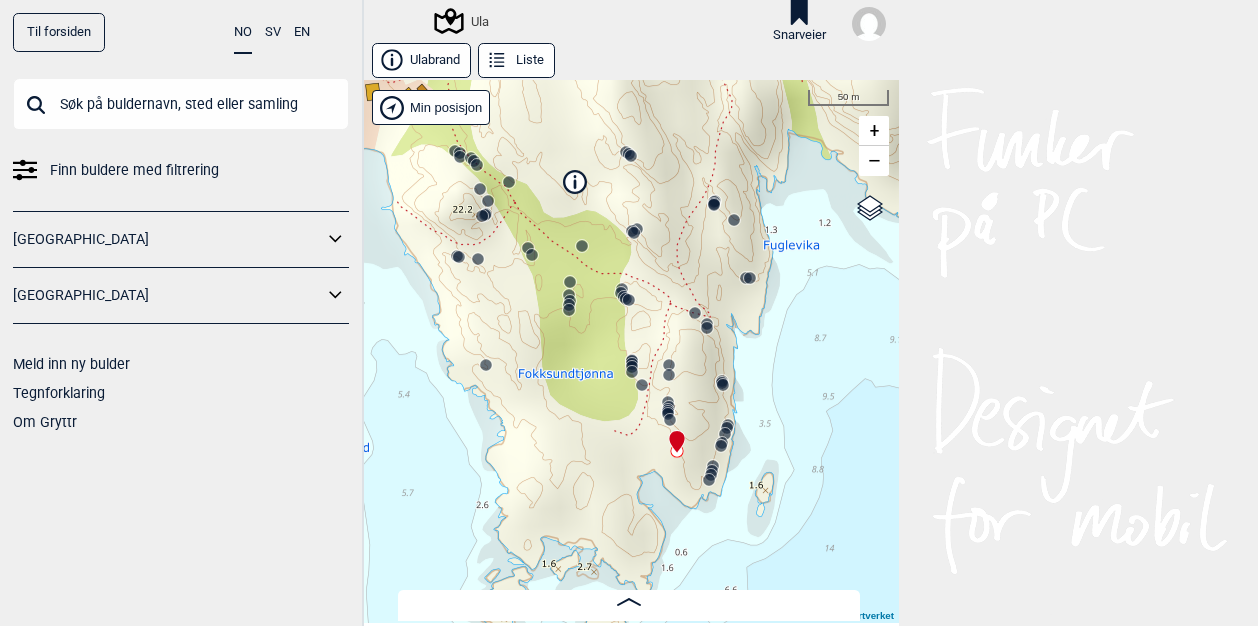 drag, startPoint x: 496, startPoint y: 417, endPoint x: 541, endPoint y: 515, distance: 107.837845 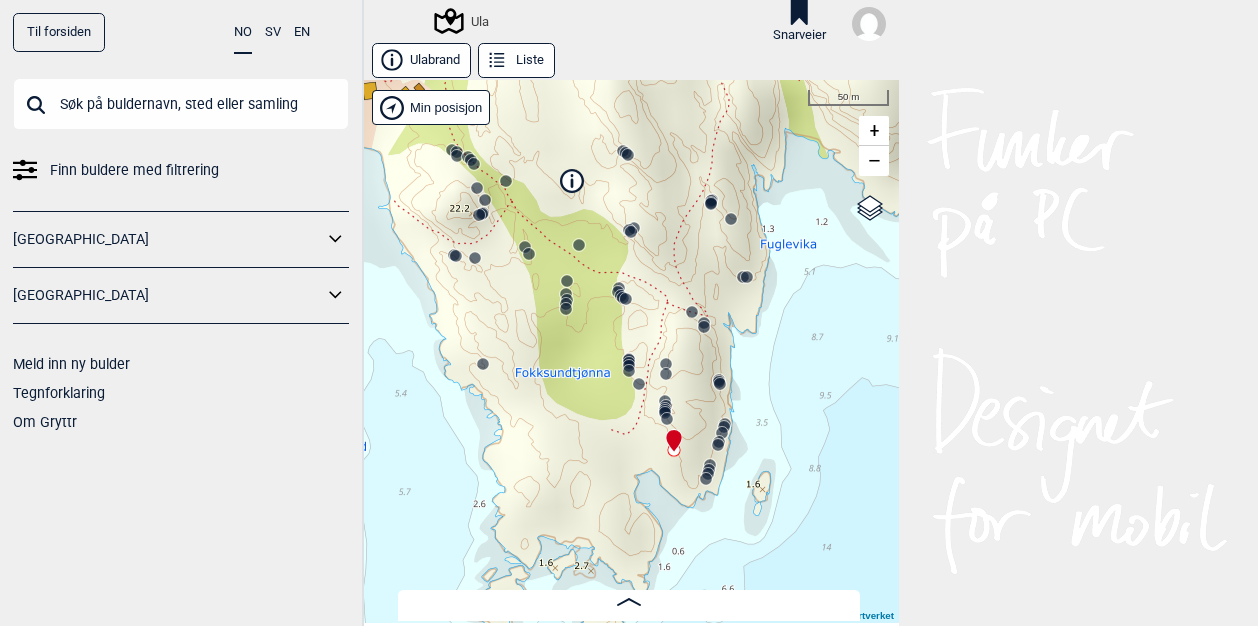click on "Ula" at bounding box center (463, 21) 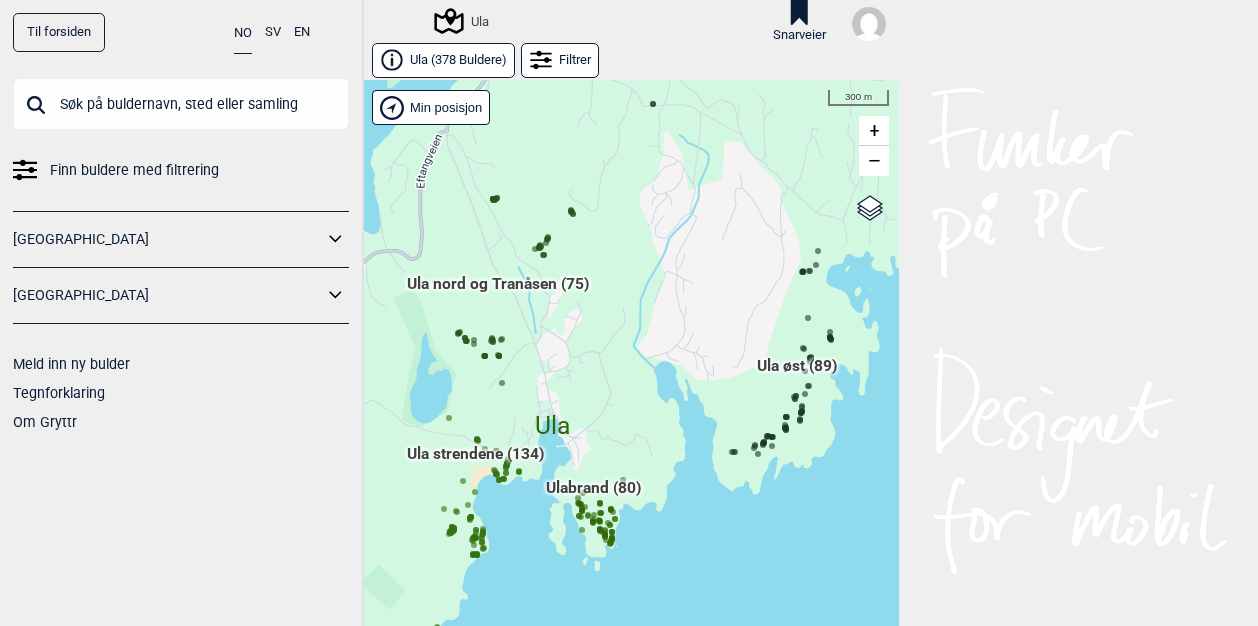scroll, scrollTop: 32, scrollLeft: 0, axis: vertical 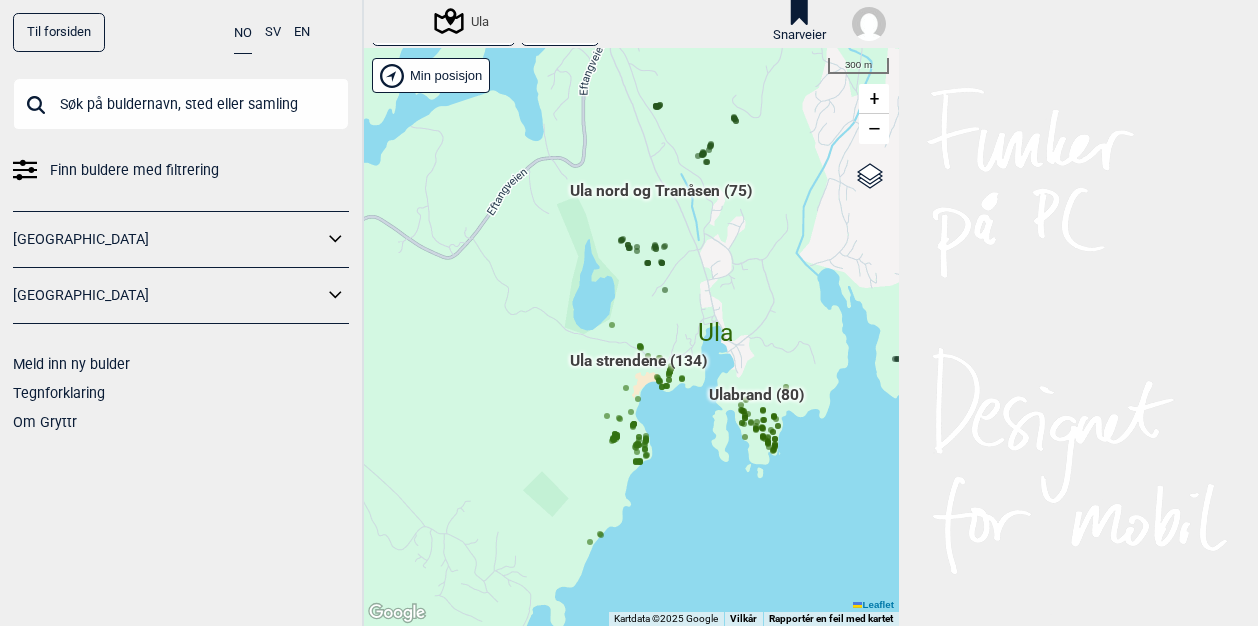 drag, startPoint x: 518, startPoint y: 548, endPoint x: 681, endPoint y: 487, distance: 174.04022 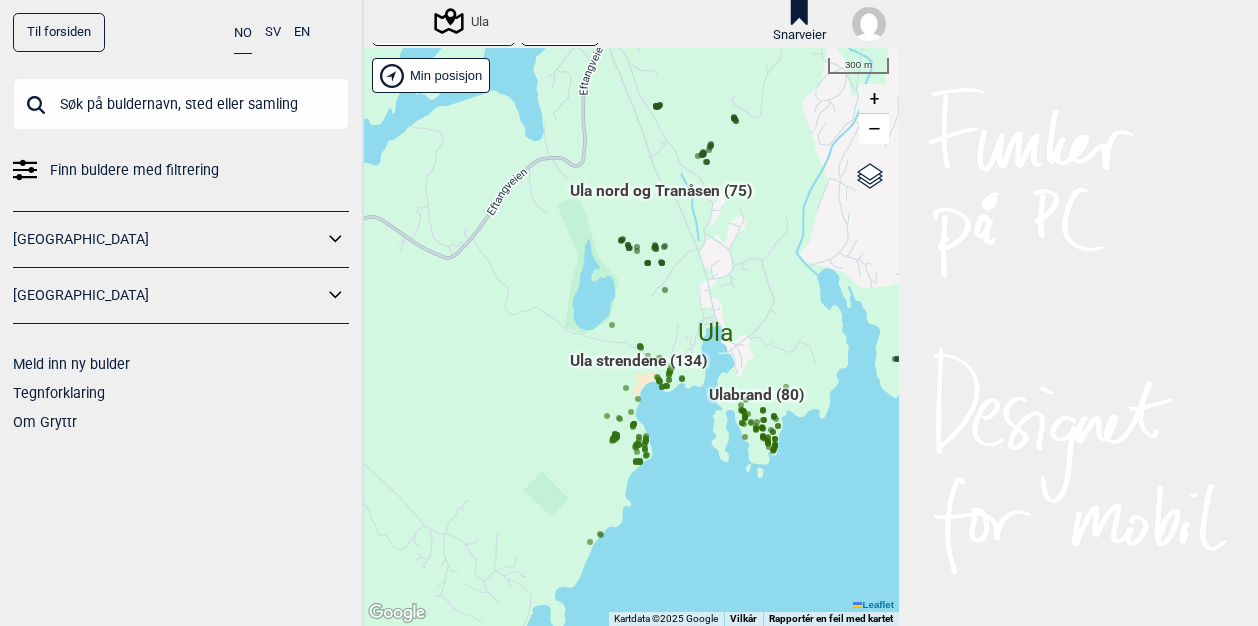 click on "+" at bounding box center (874, 99) 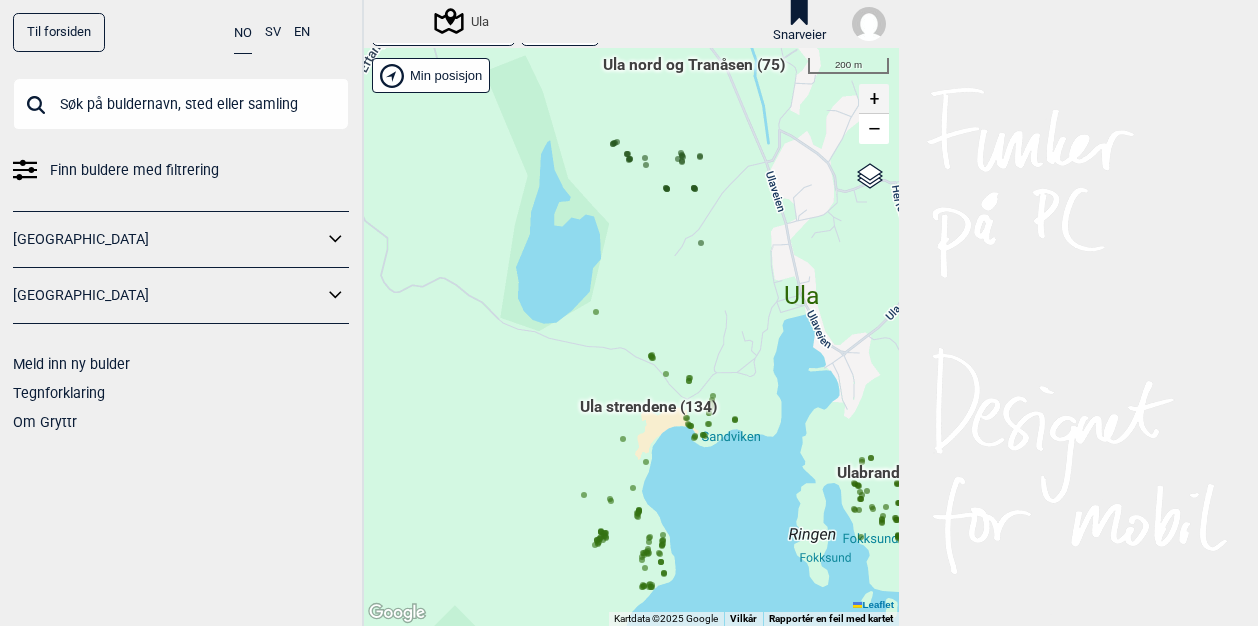 click on "+" at bounding box center [874, 99] 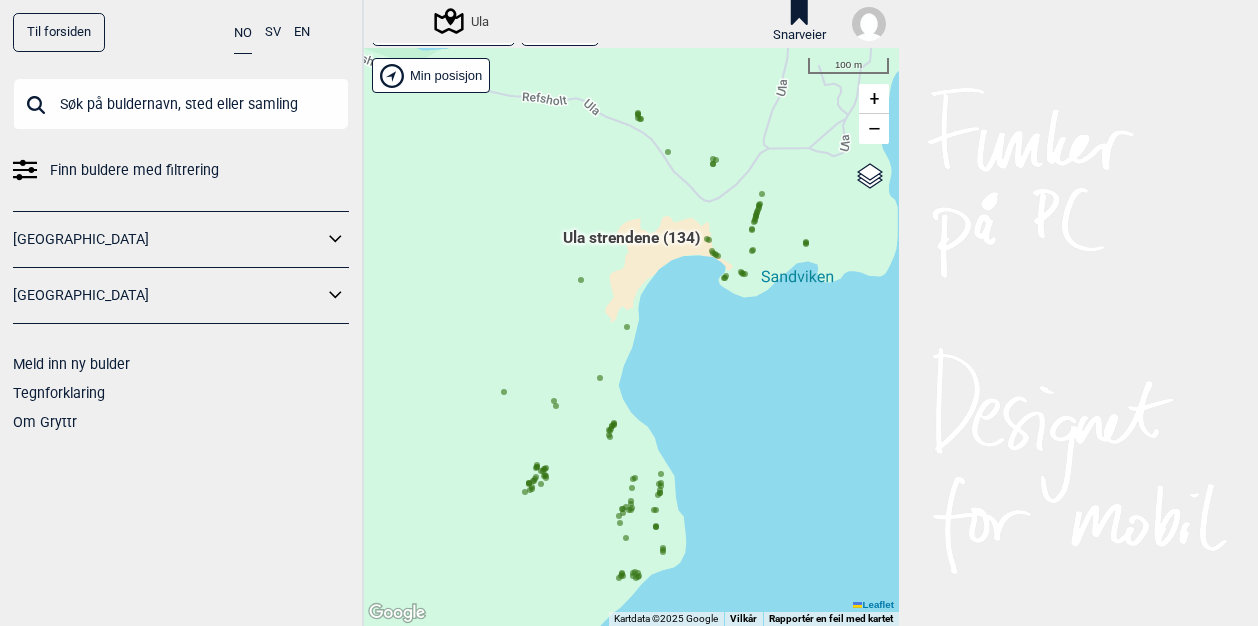 drag, startPoint x: 667, startPoint y: 569, endPoint x: 631, endPoint y: 309, distance: 262.48047 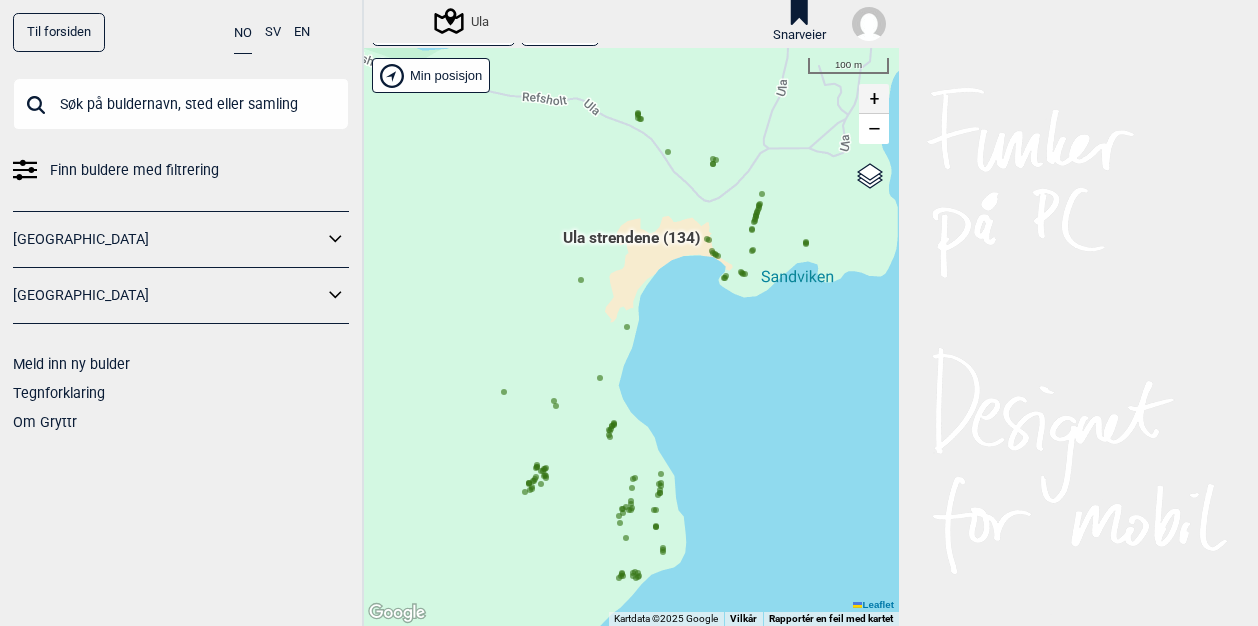 click on "+" at bounding box center [874, 99] 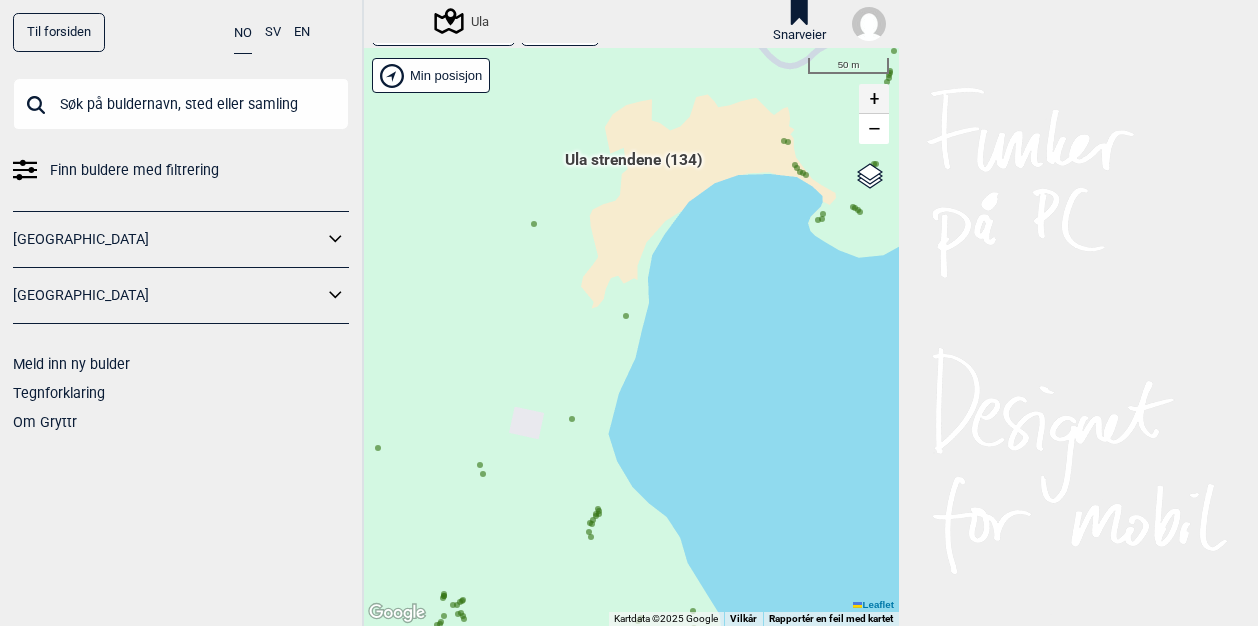 click on "+" at bounding box center [874, 99] 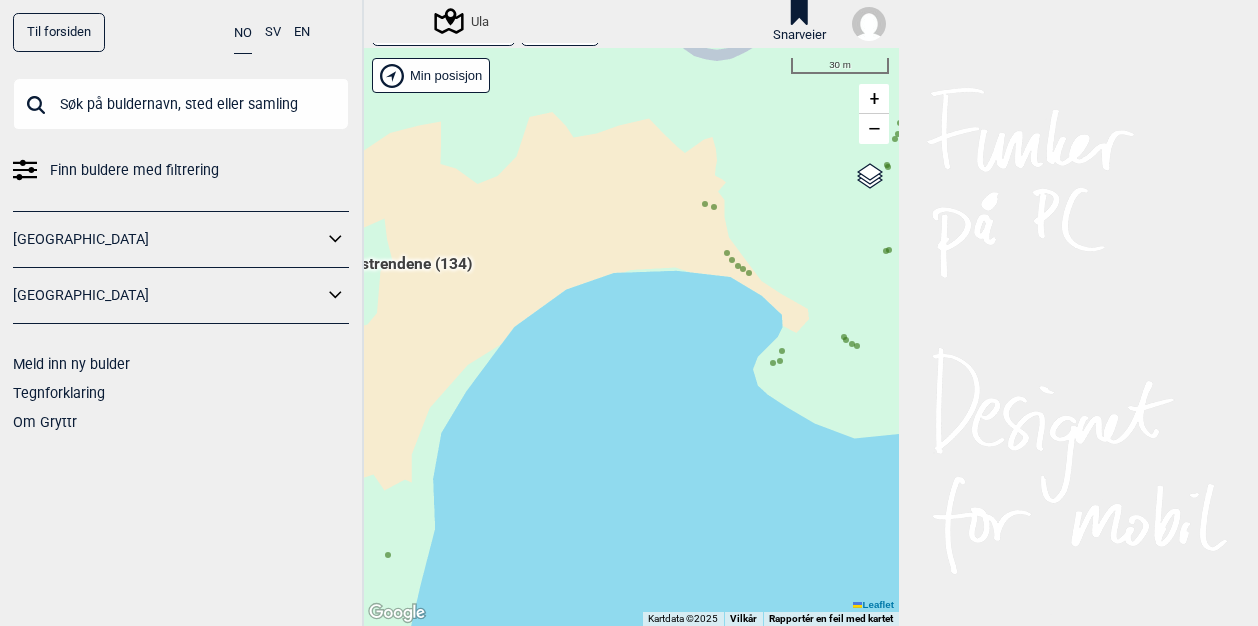 drag, startPoint x: 752, startPoint y: 171, endPoint x: 518, endPoint y: 431, distance: 349.79422 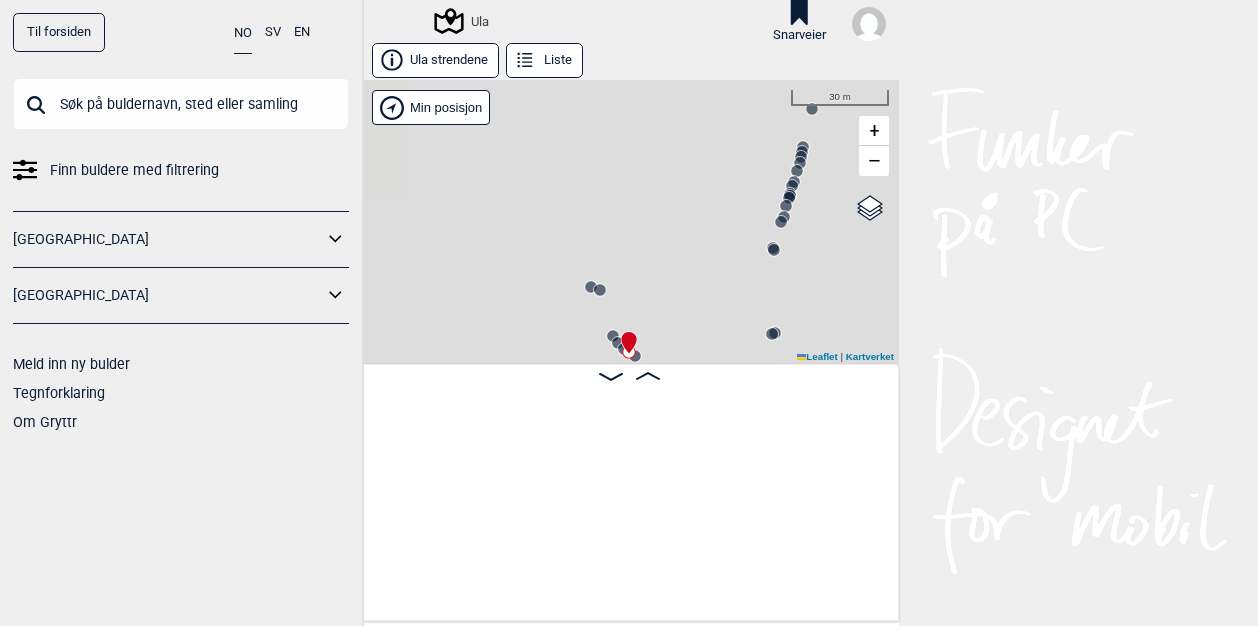 scroll, scrollTop: 0, scrollLeft: 3041, axis: horizontal 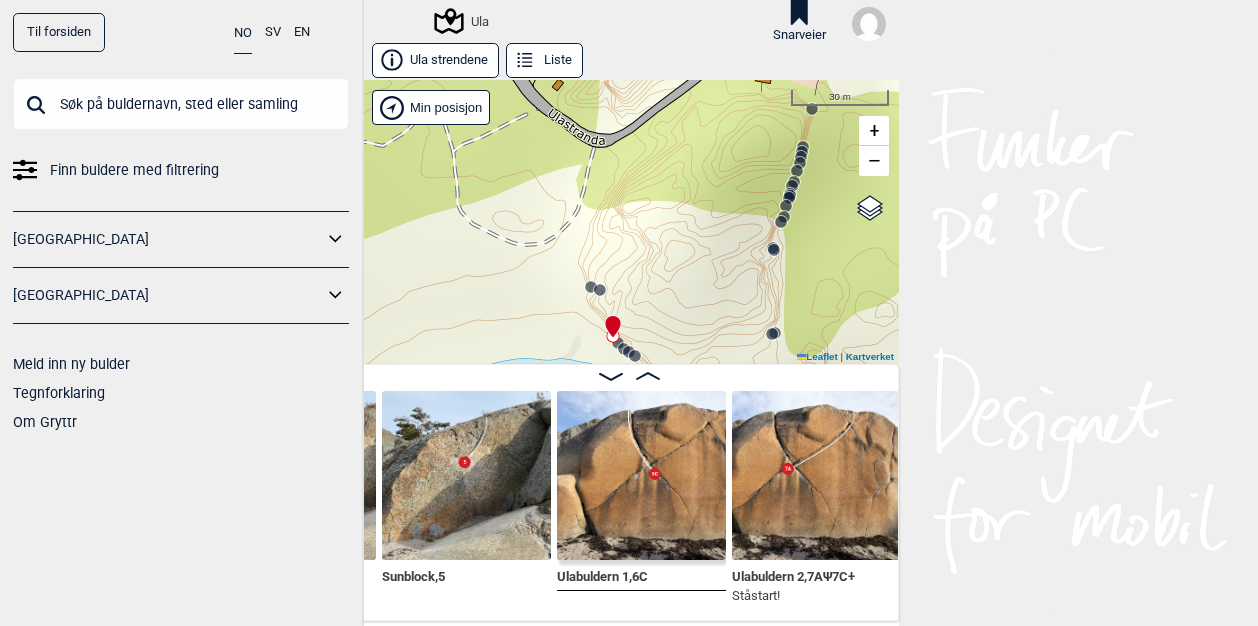 click at bounding box center [816, 475] 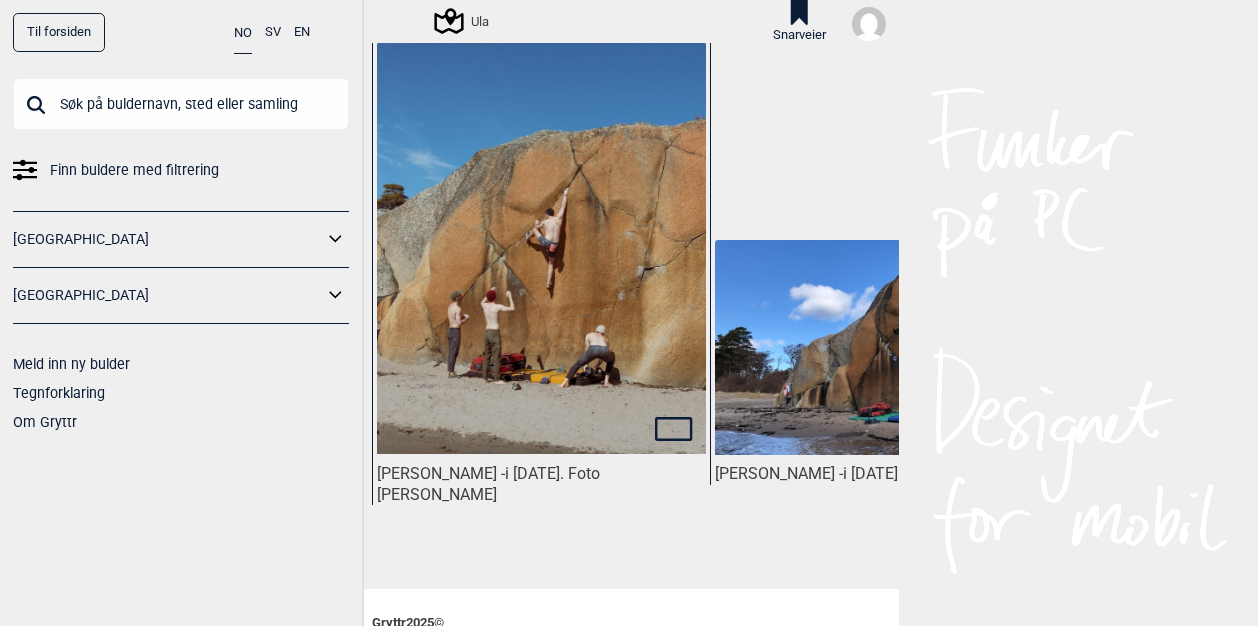 scroll, scrollTop: 1001, scrollLeft: 0, axis: vertical 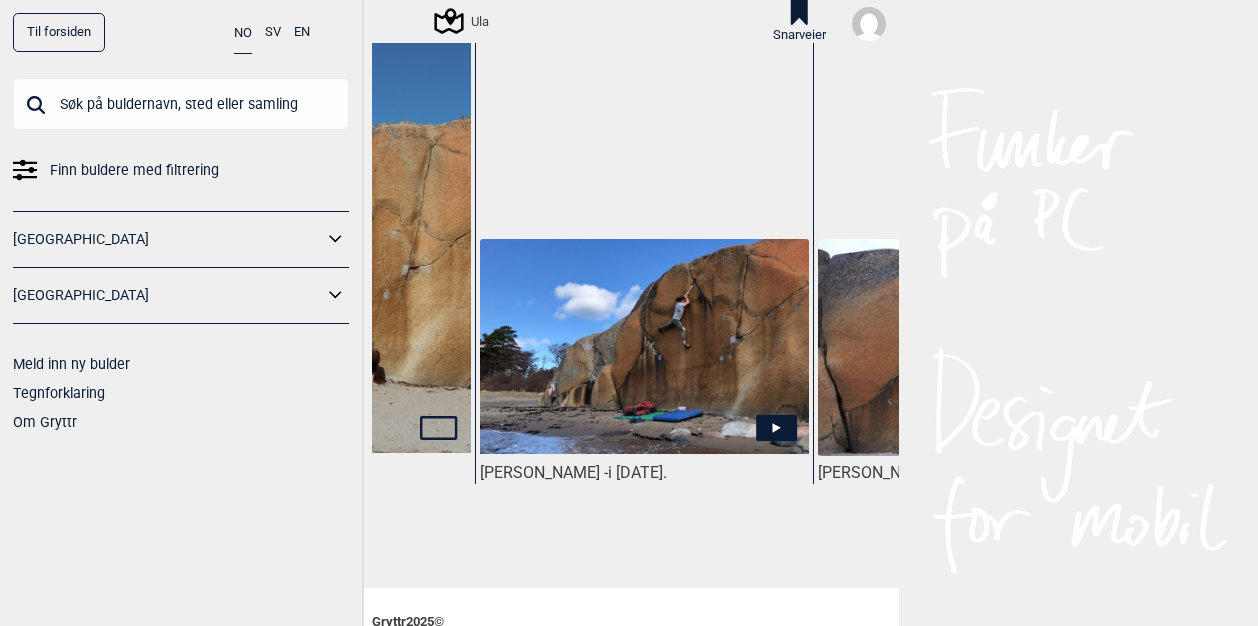click at bounding box center [644, 346] 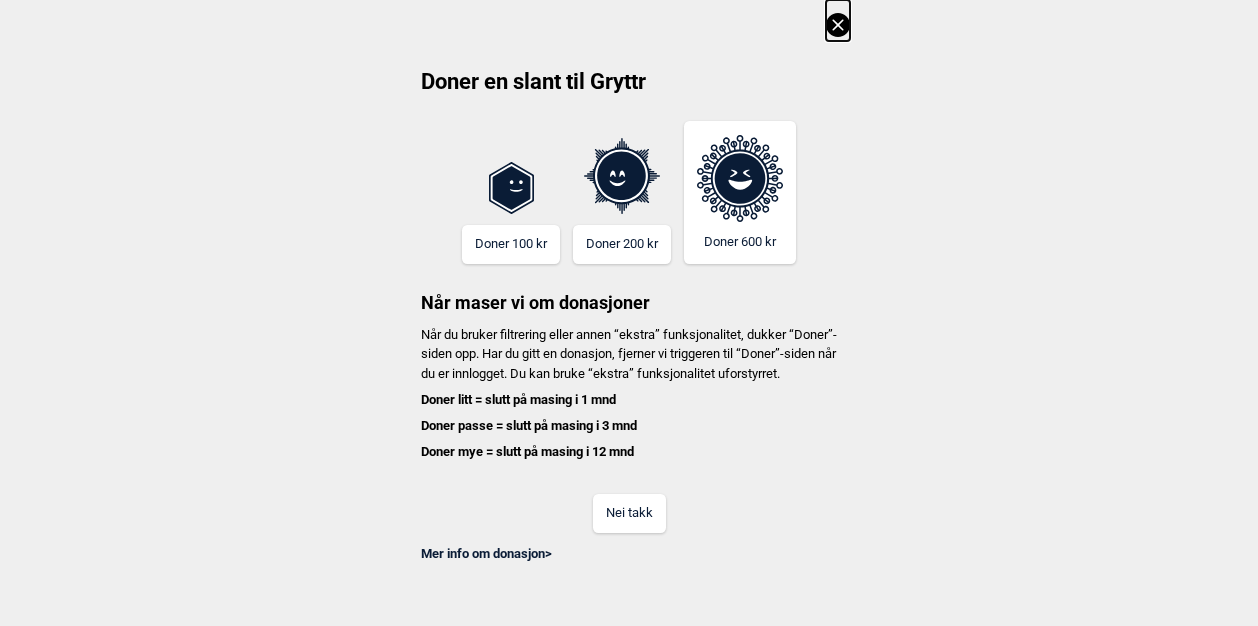 click on "Nei takk" at bounding box center [629, 513] 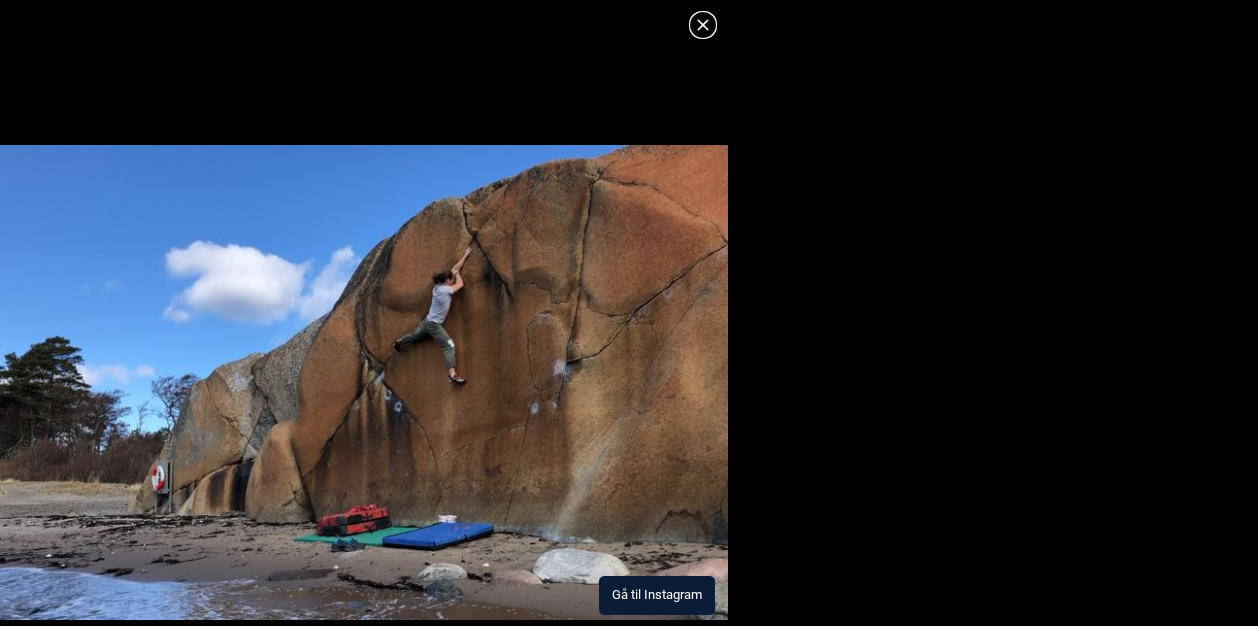 click on "Gå til Instagram" at bounding box center (657, 595) 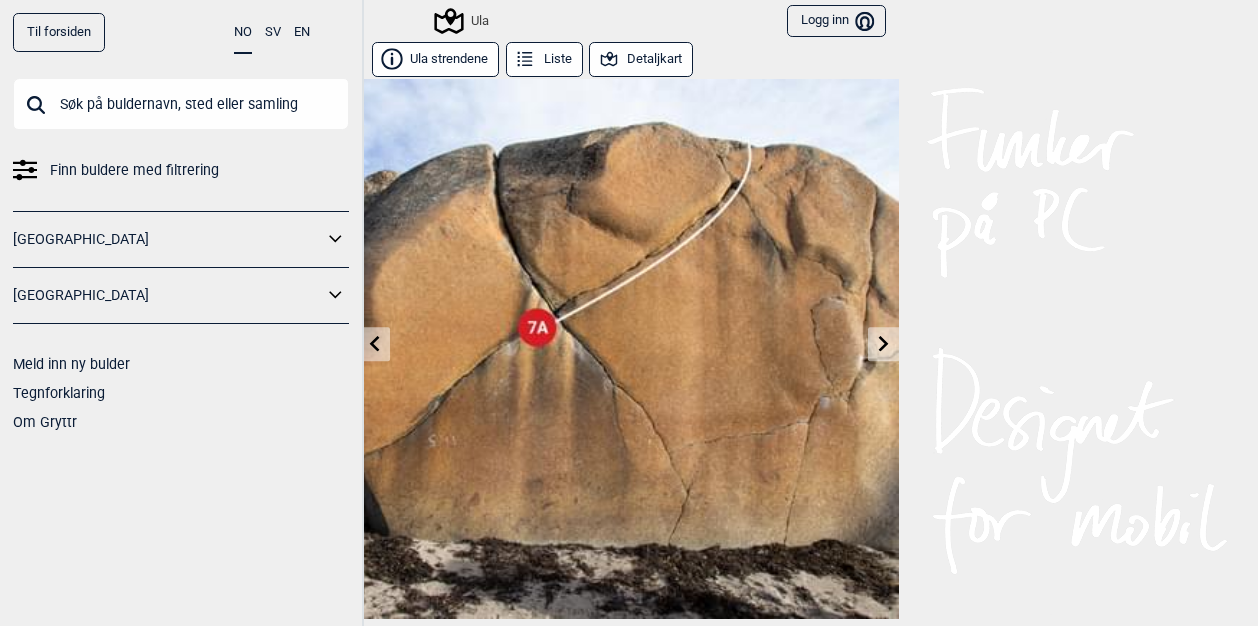 scroll, scrollTop: 0, scrollLeft: 0, axis: both 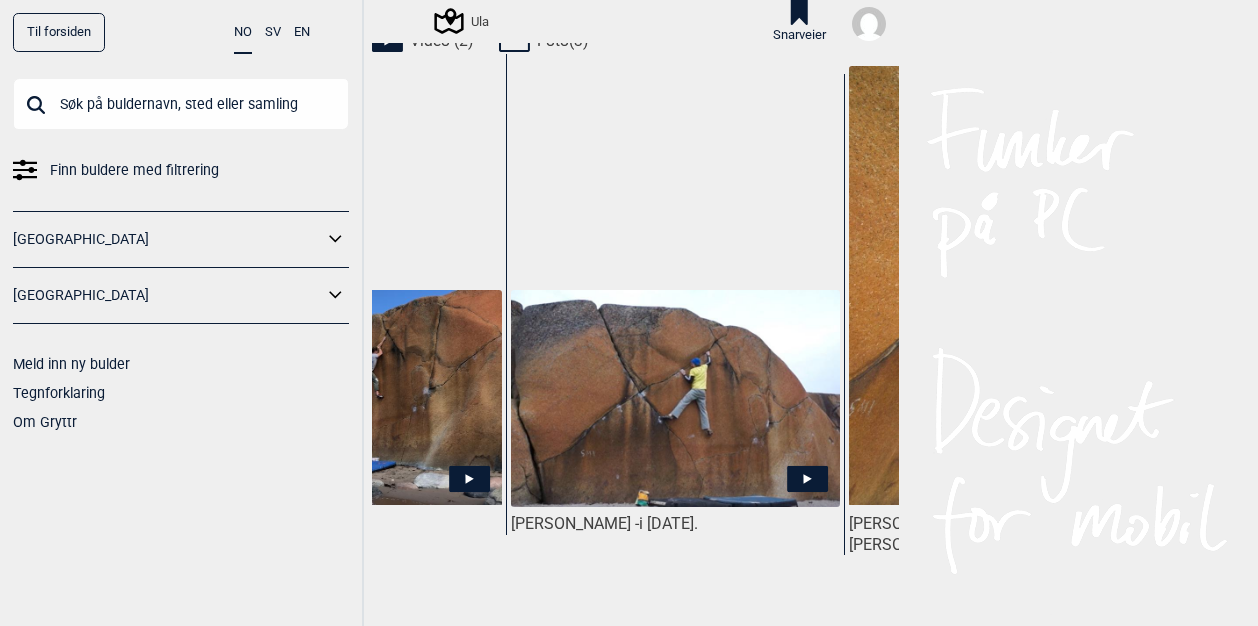 click at bounding box center (675, 400) 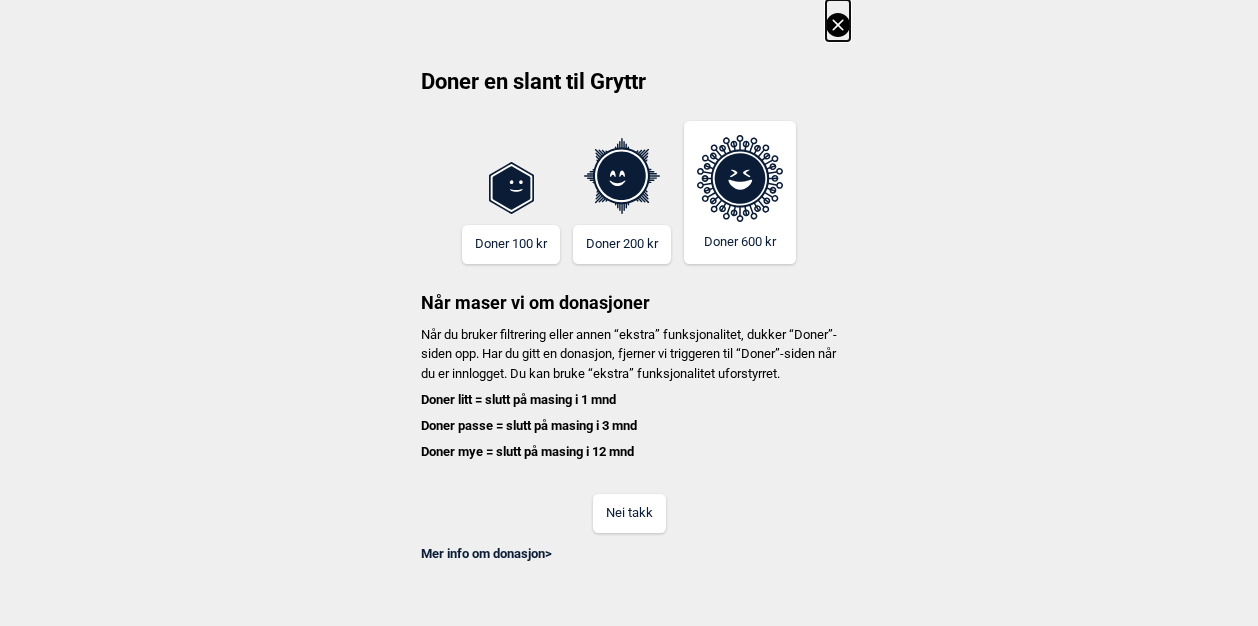 click on "Nei takk" at bounding box center [629, 513] 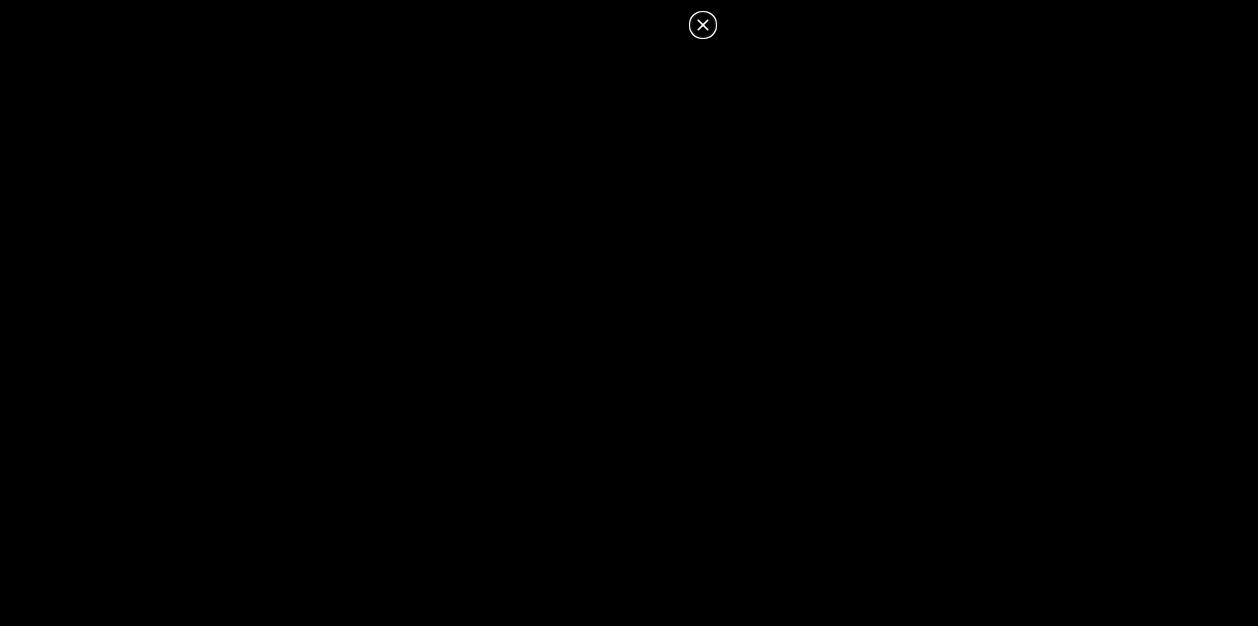 click at bounding box center [629, 313] 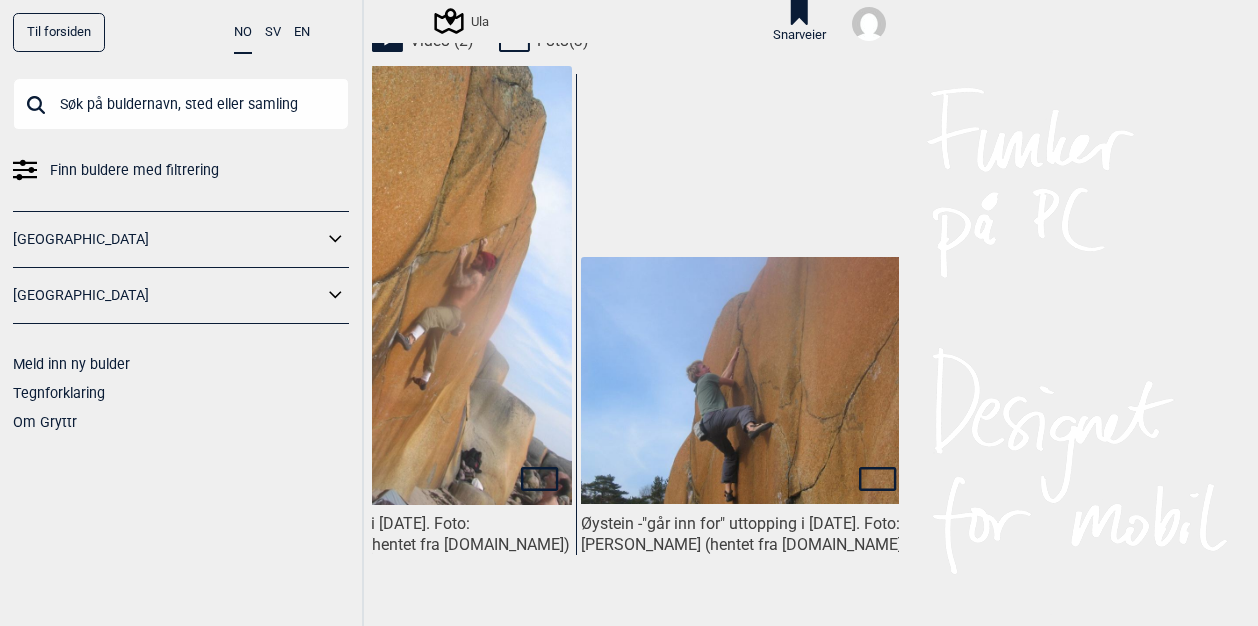 scroll, scrollTop: 0, scrollLeft: 1162, axis: horizontal 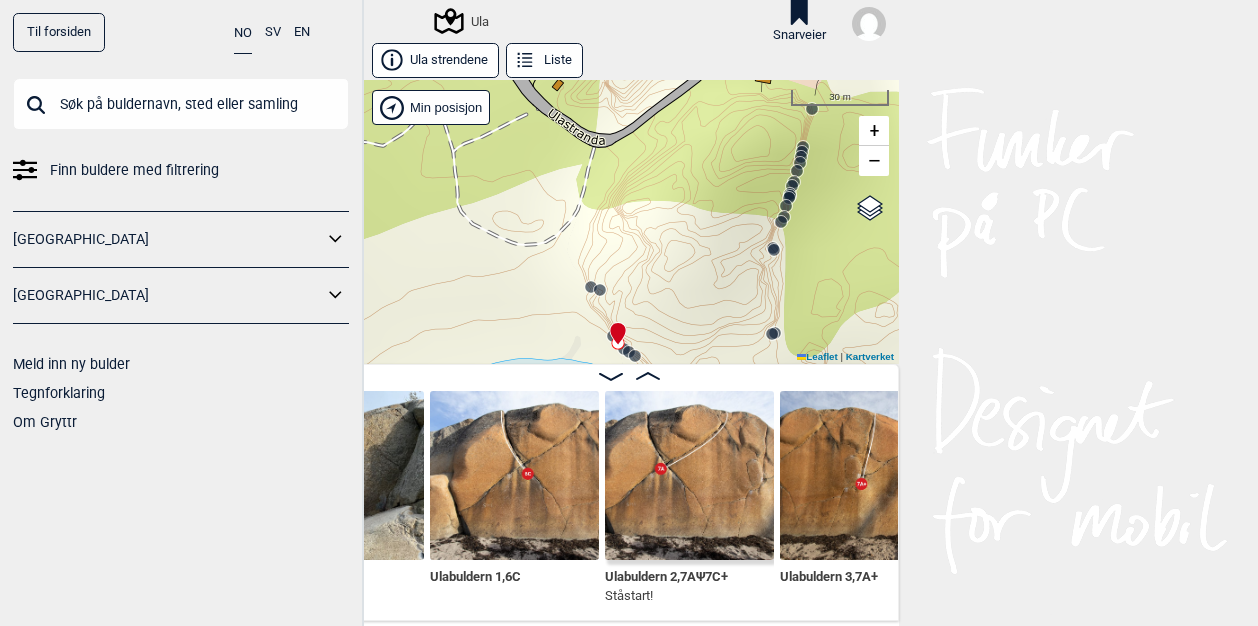 click at bounding box center (514, 475) 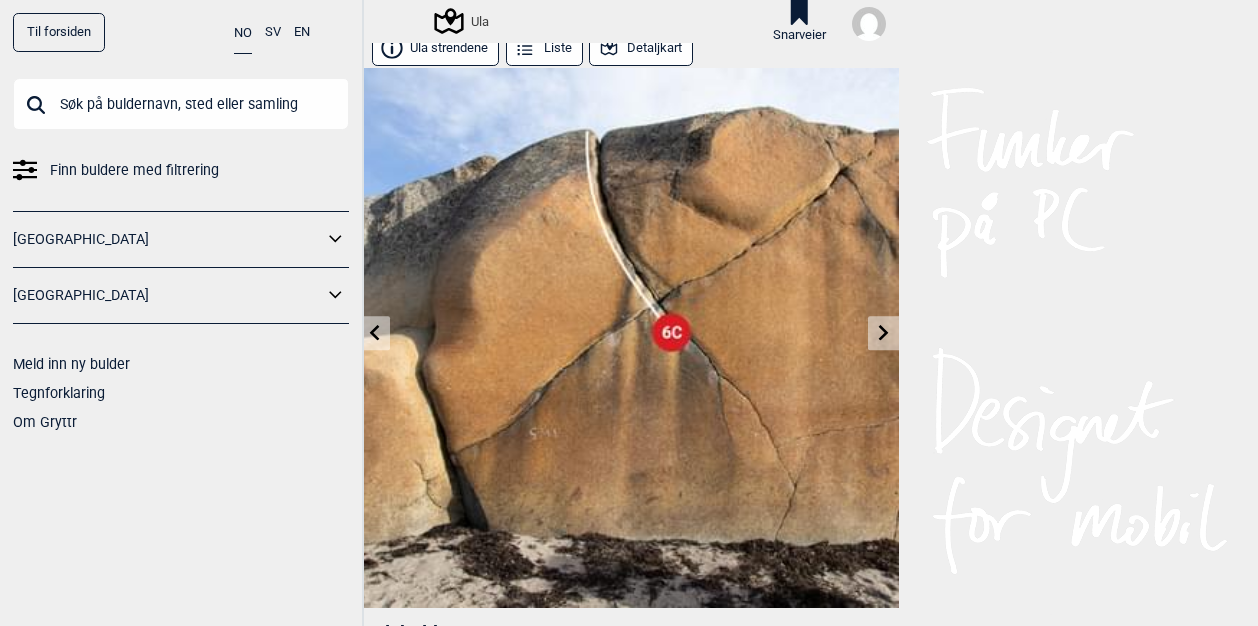 scroll, scrollTop: 0, scrollLeft: 0, axis: both 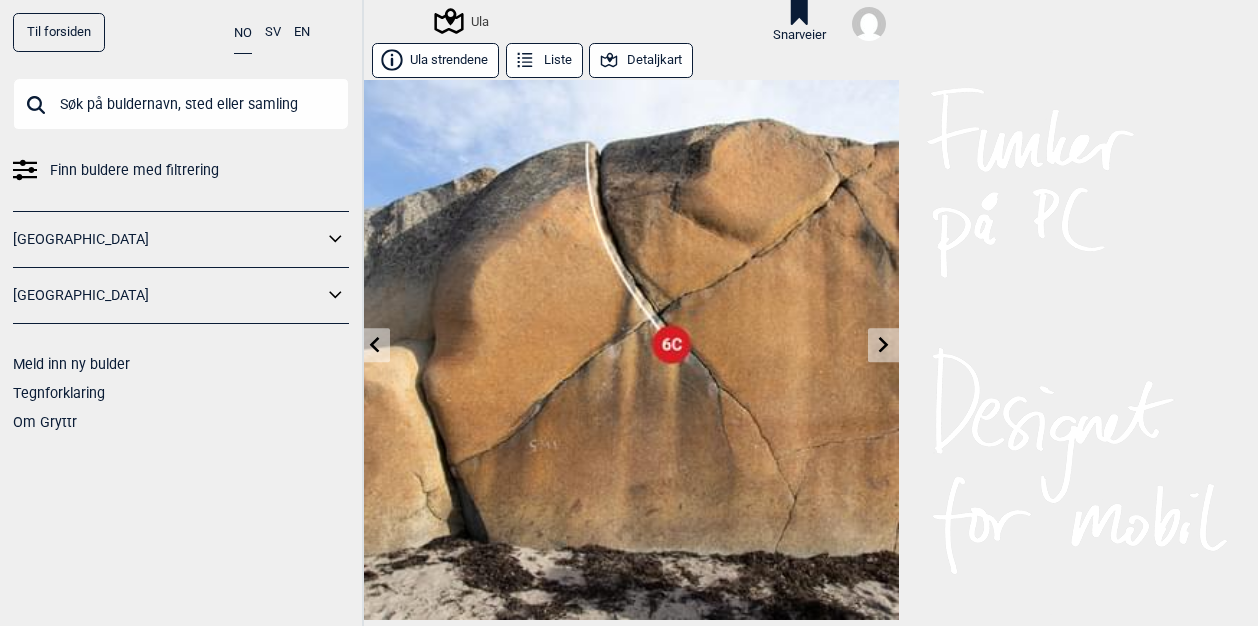 click on "Til forsiden" at bounding box center [59, 32] 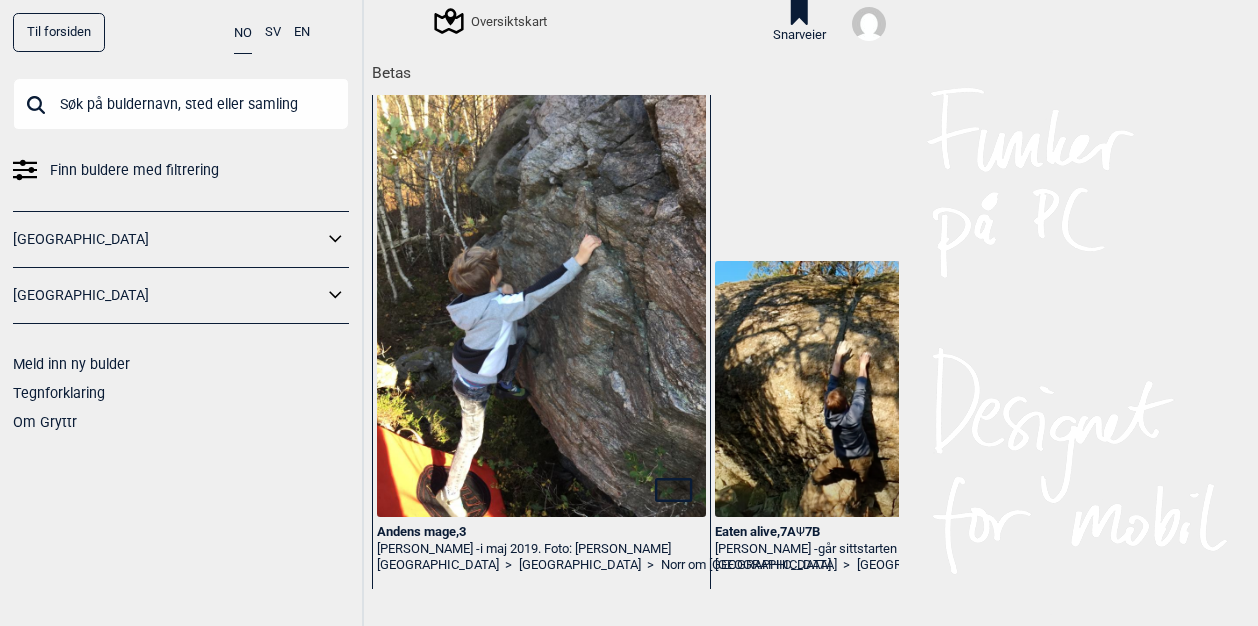 scroll, scrollTop: 0, scrollLeft: 0, axis: both 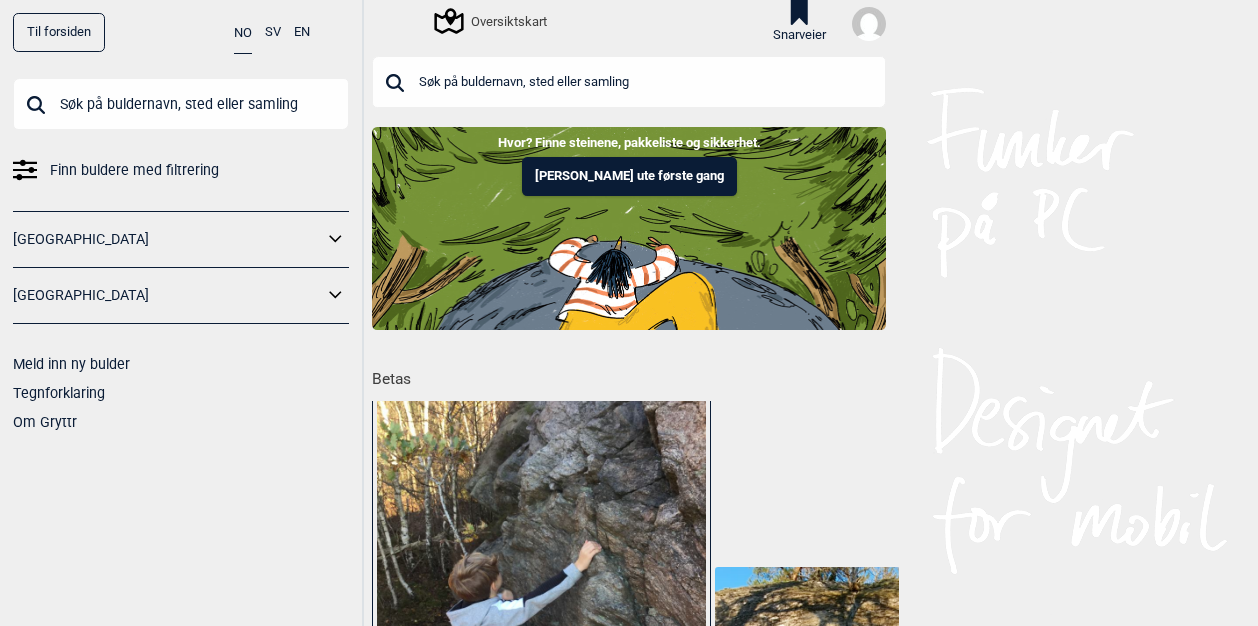 click 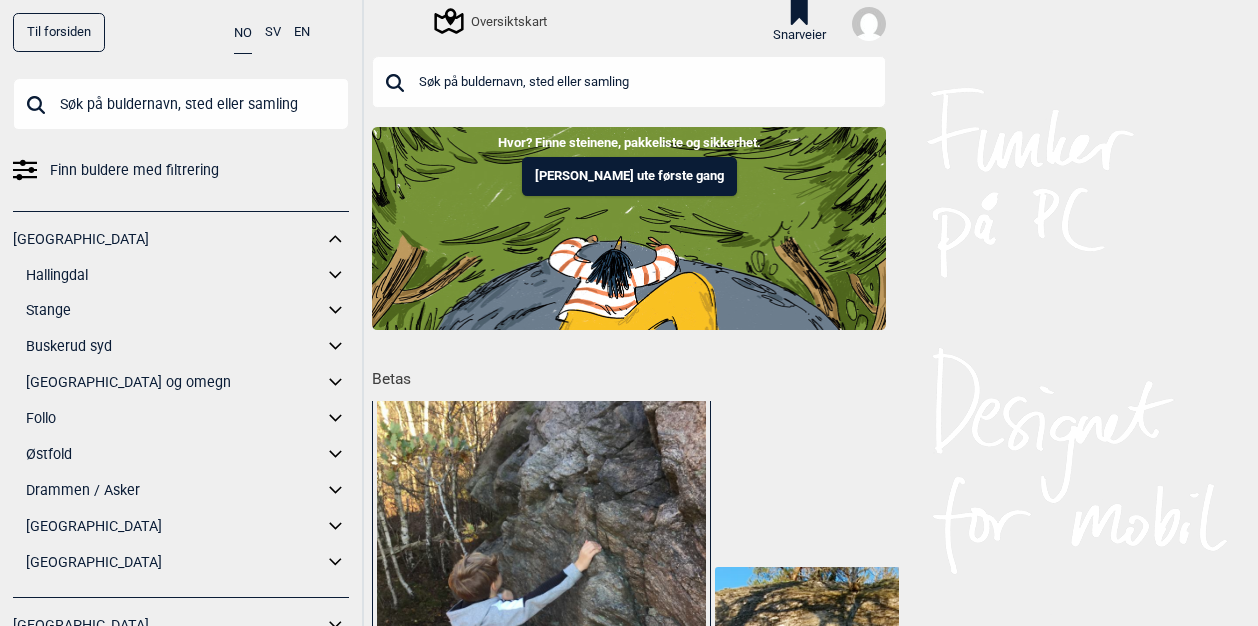 click on "[GEOGRAPHIC_DATA]" at bounding box center (174, 526) 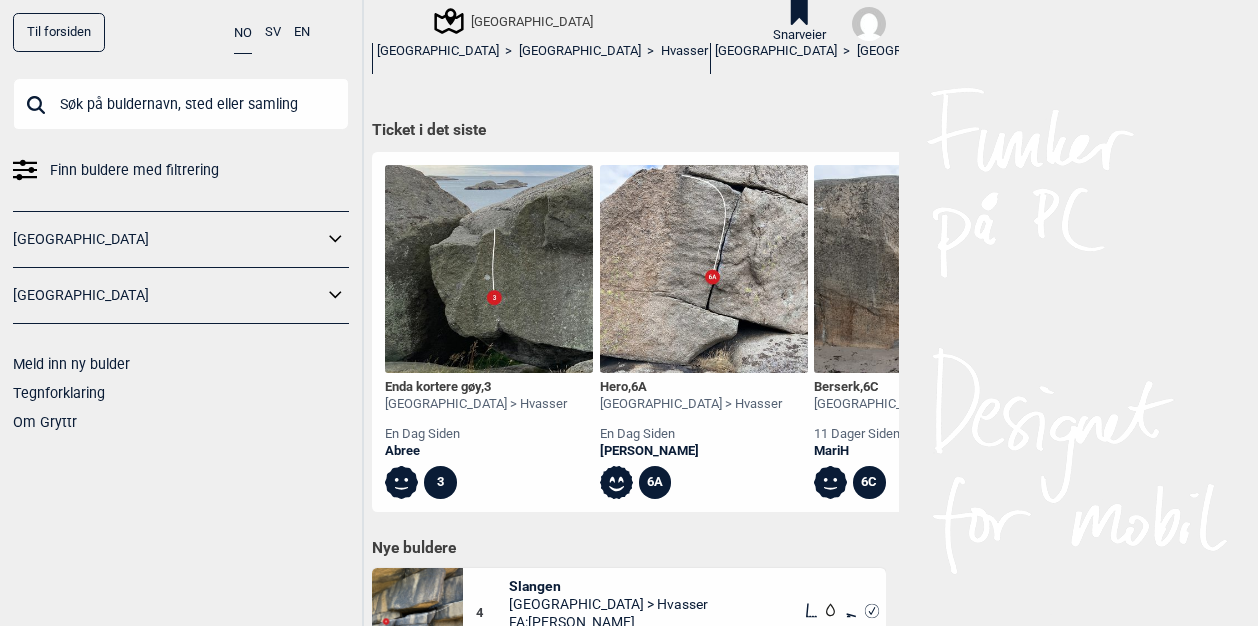 scroll, scrollTop: 567, scrollLeft: 0, axis: vertical 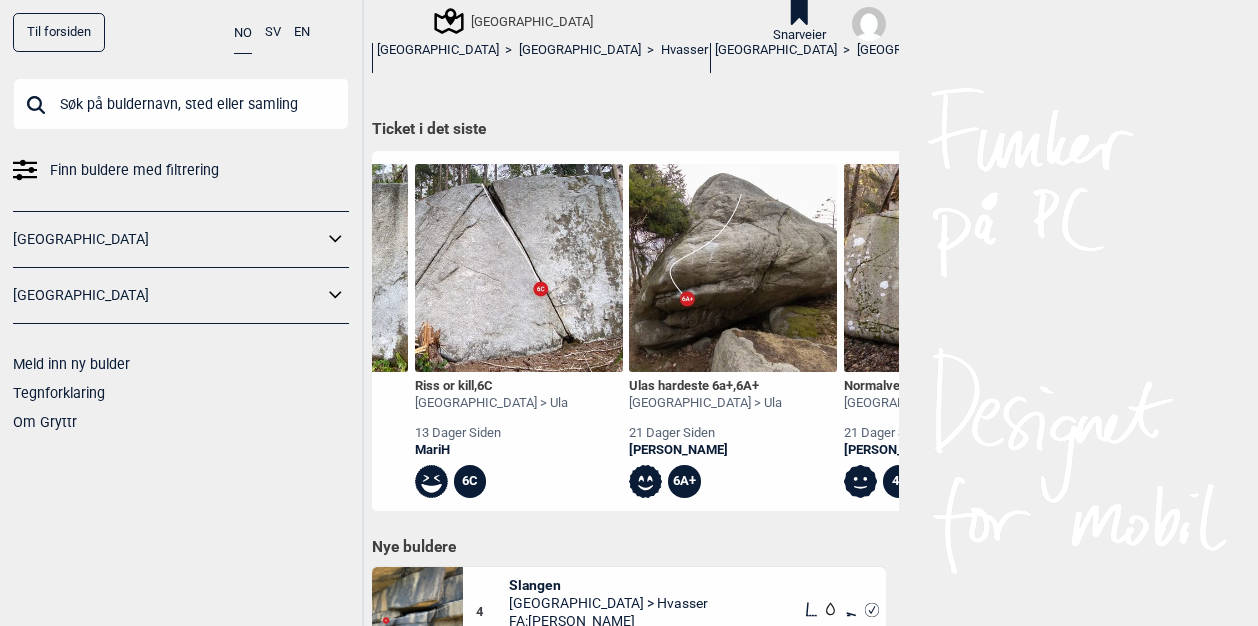click at bounding box center [519, 268] 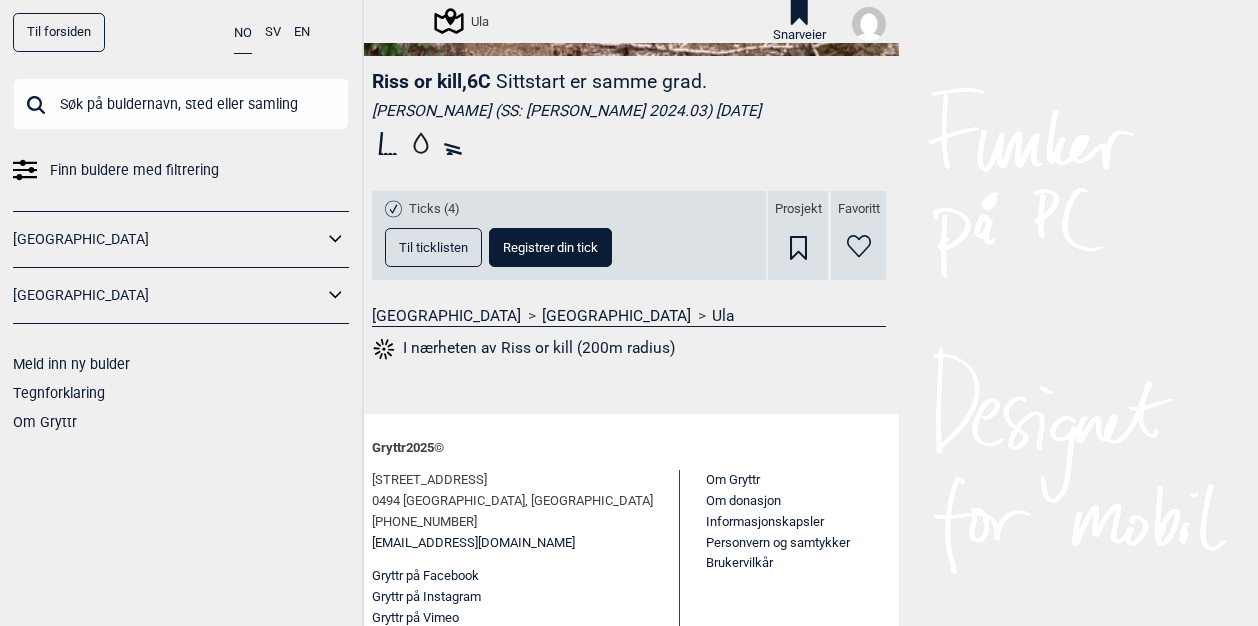 scroll, scrollTop: 562, scrollLeft: 0, axis: vertical 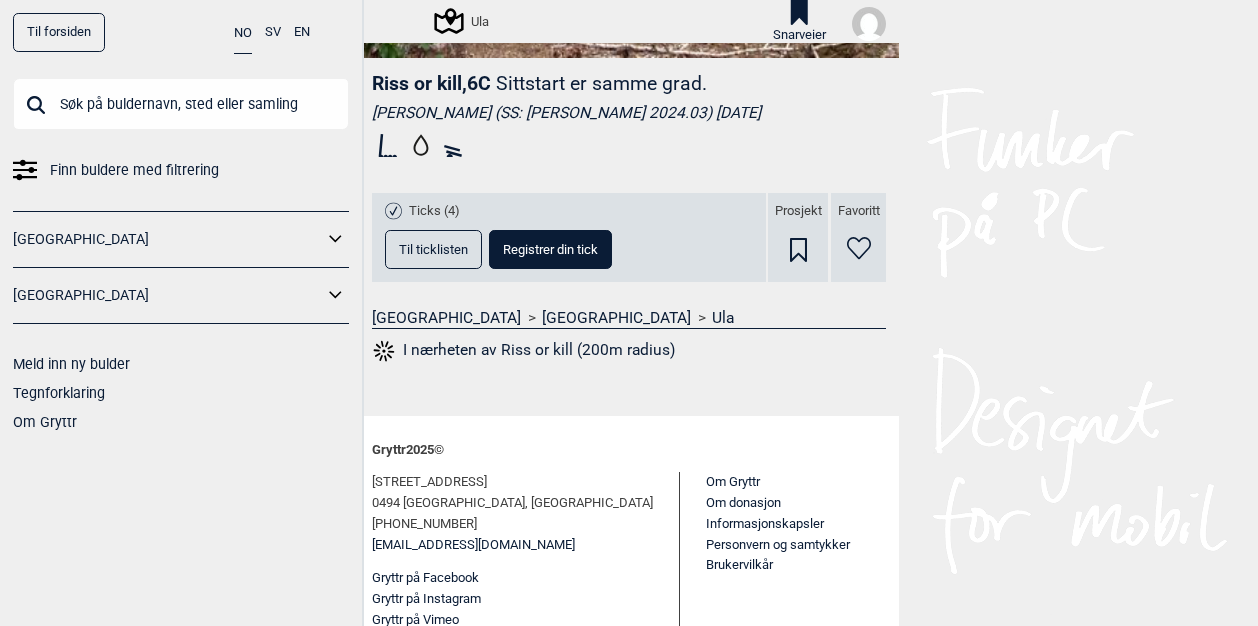 click on "Til ticklisten" at bounding box center [433, 249] 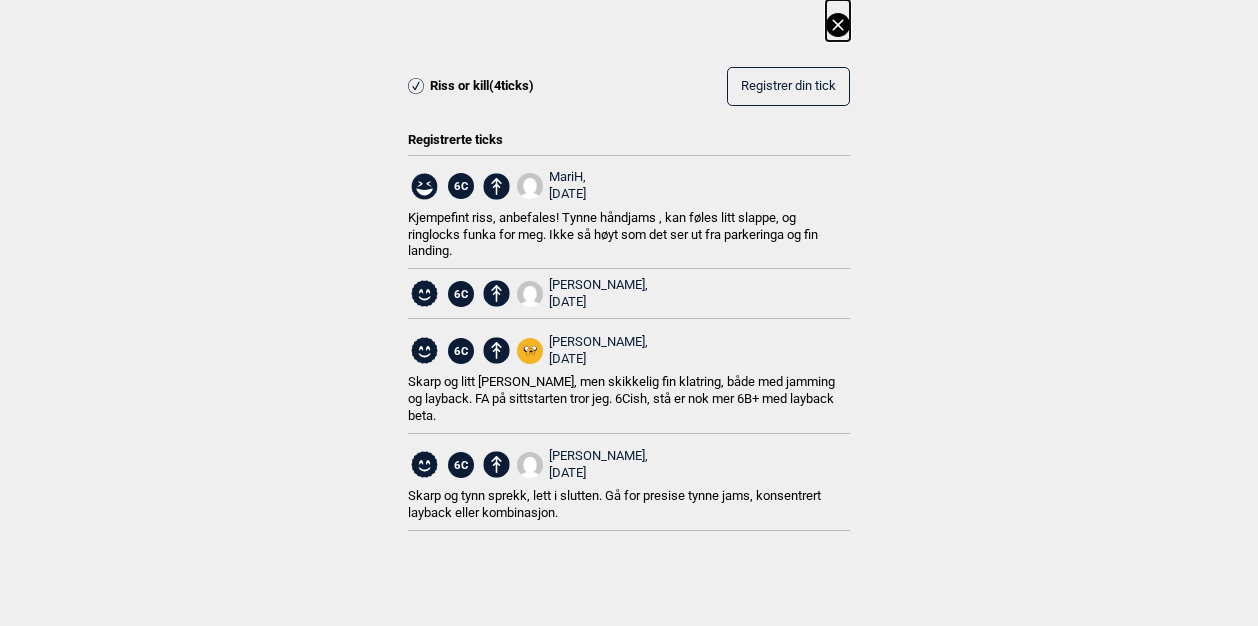 click on "Riss or kill  ( 4  ticks) Registrer din tick Registrerte ticks 6C MariH,   2025.07.07   Kjempefint riss, anbefales! Tynne håndjams , kan føles litt slappe, og ringlocks funka for meg. Ikke så høyt som det ser ut fra parkeringa og fin landing. 6C Fredrik Digre,   2024.10.06   6C Sigurd Hagen,   2024.03.11   Skarp og litt løs stein, men skikkelig fin klatring, både med jamming og layback.
FA på sittstarten tror jeg. 6Cish, stå er nok mer 6B+ med layback beta. 6C Magnus B,   2024.03.09   Skarp og tynn sprekk, lett i slutten. Gå for presise tynne jams, konsentrert layback eller kombinasjon." at bounding box center [629, 281] 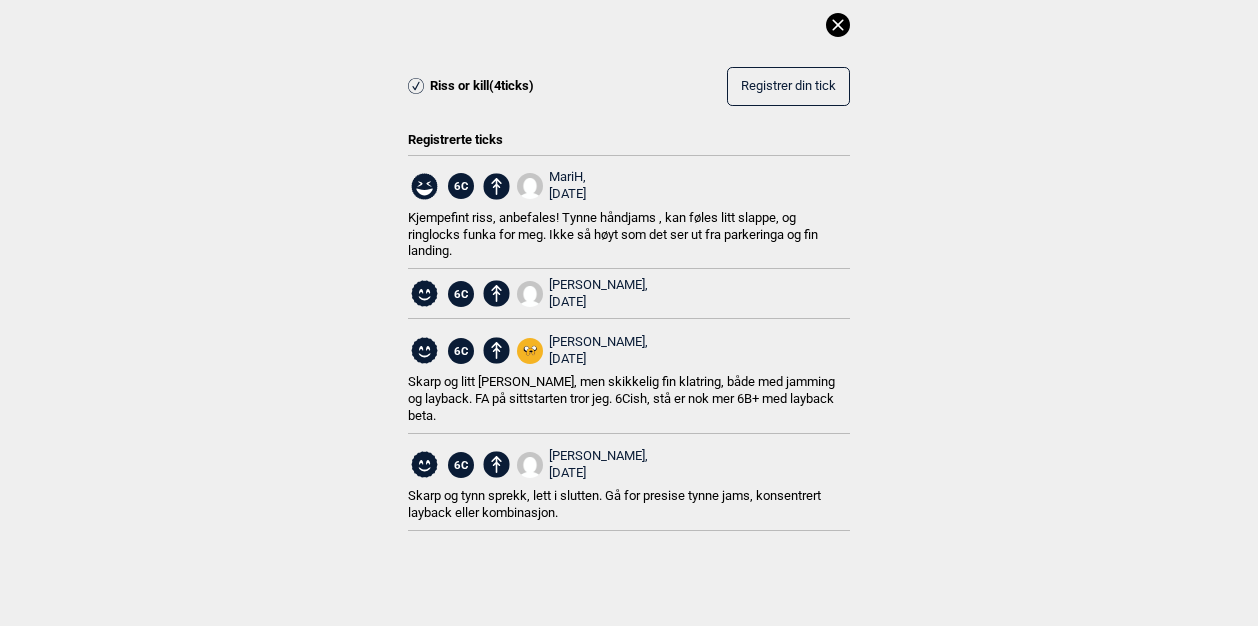 click 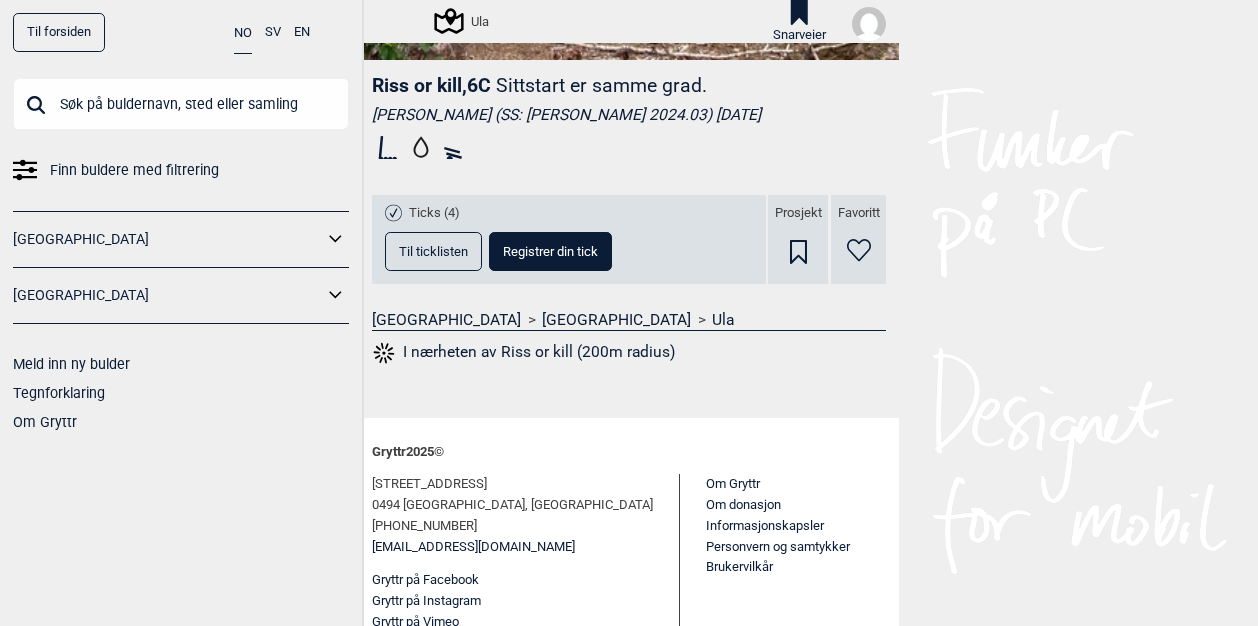 scroll, scrollTop: 578, scrollLeft: 0, axis: vertical 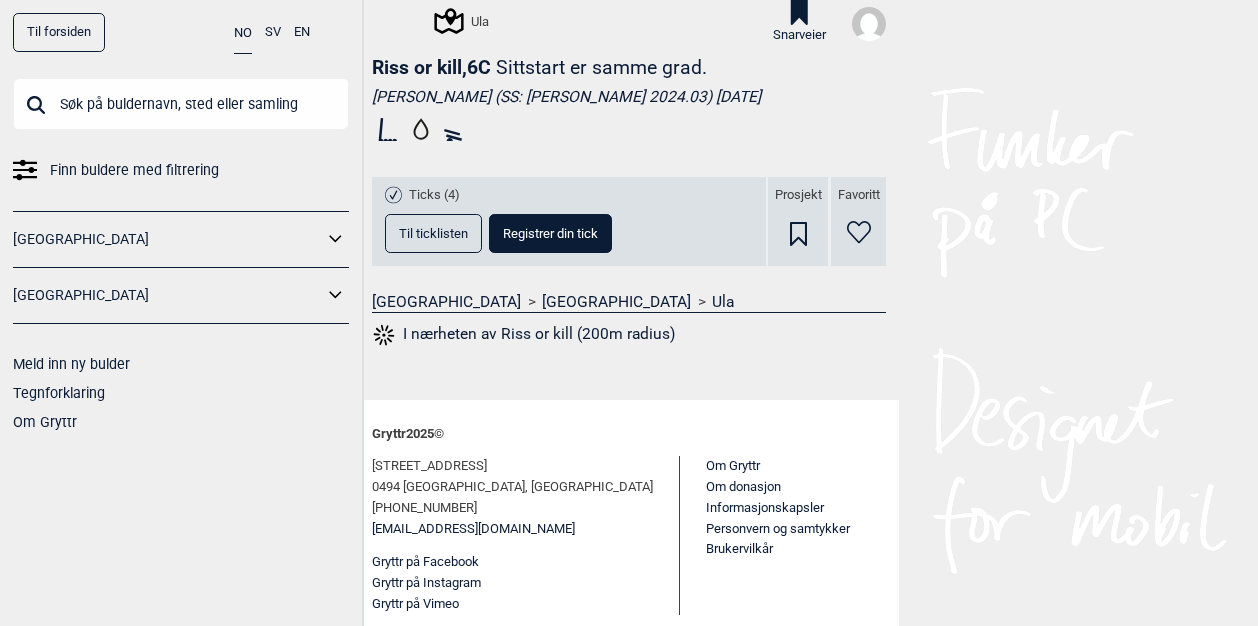 click on "I nærheten av Riss or kill (200m radius)" at bounding box center (523, 335) 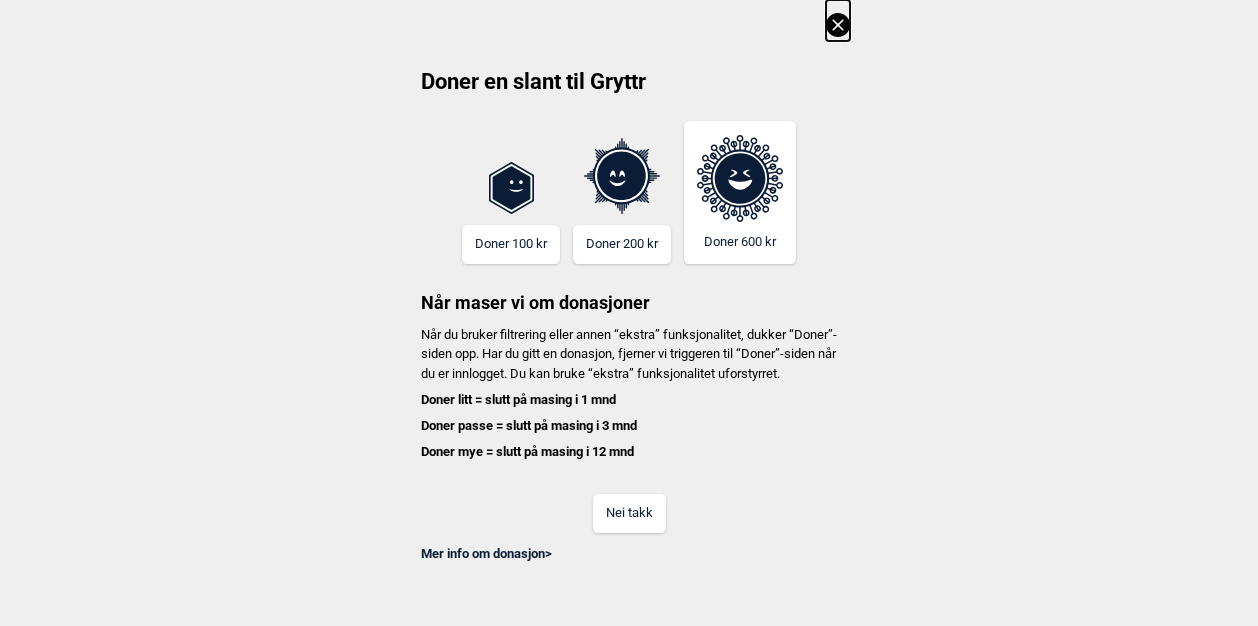 scroll, scrollTop: 0, scrollLeft: 3886, axis: horizontal 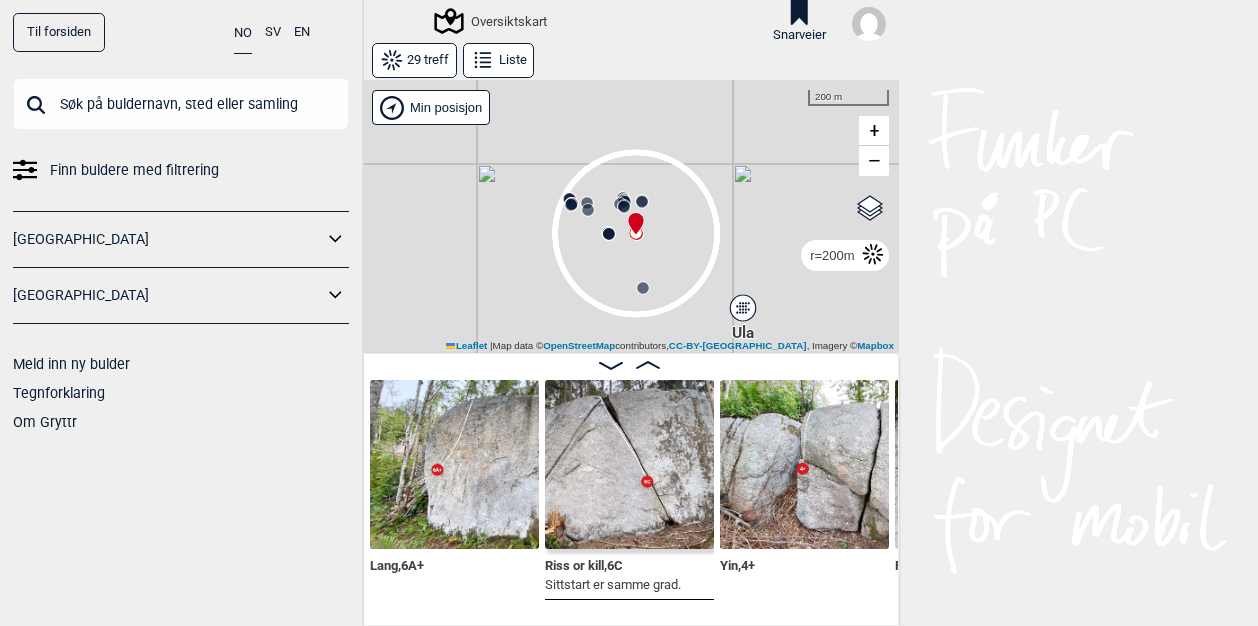 drag, startPoint x: 540, startPoint y: 265, endPoint x: 547, endPoint y: 145, distance: 120.203995 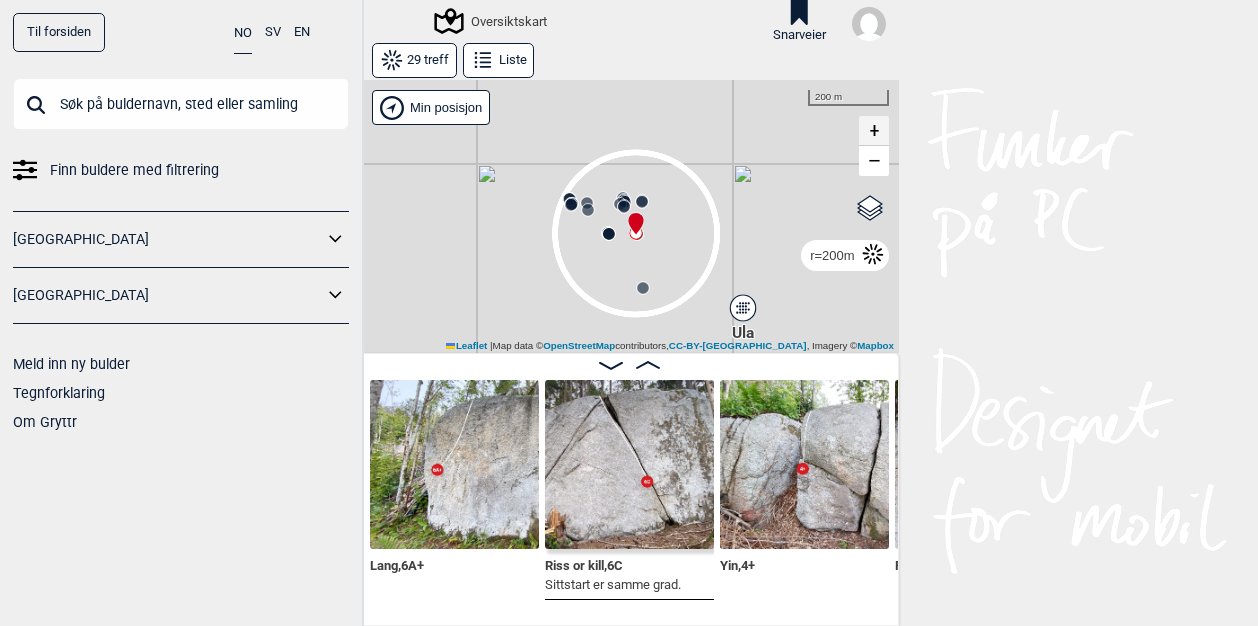 click on "+" at bounding box center (874, 131) 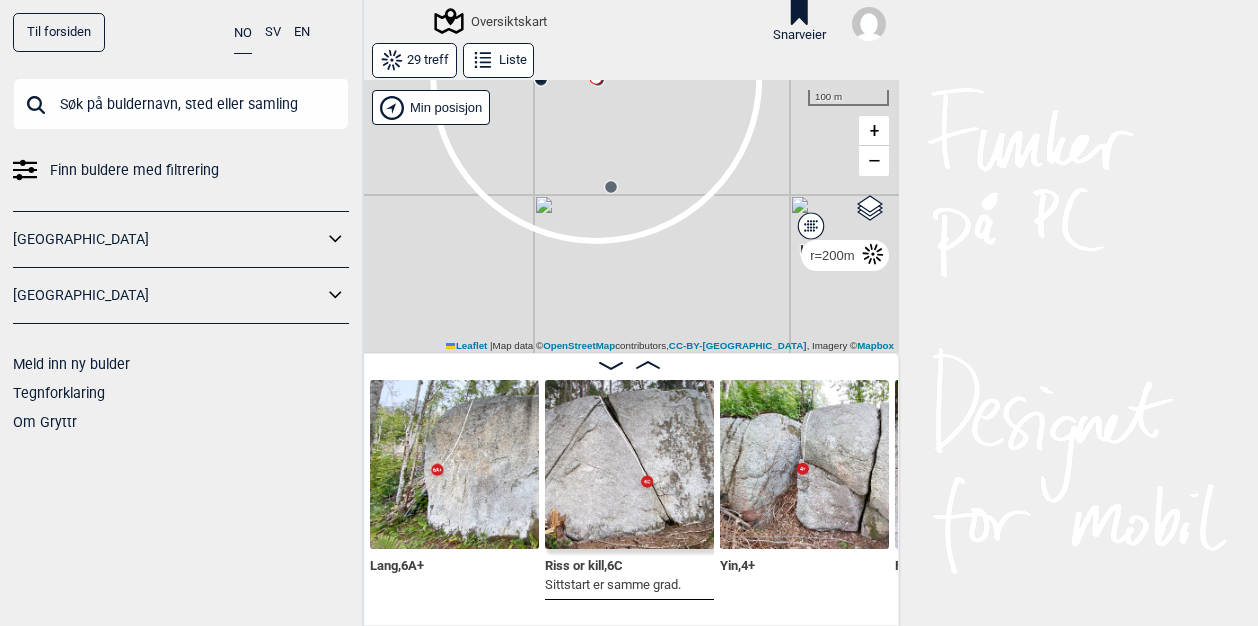 drag, startPoint x: 727, startPoint y: 309, endPoint x: 680, endPoint y: 273, distance: 59.20304 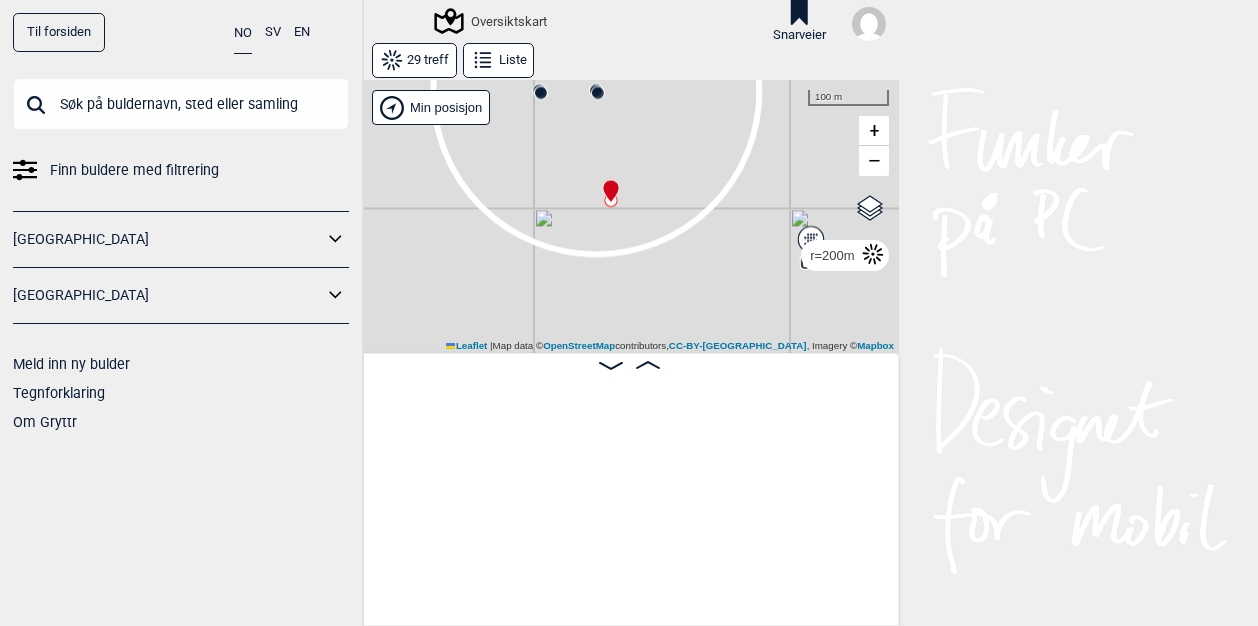 scroll, scrollTop: 0, scrollLeft: 4930, axis: horizontal 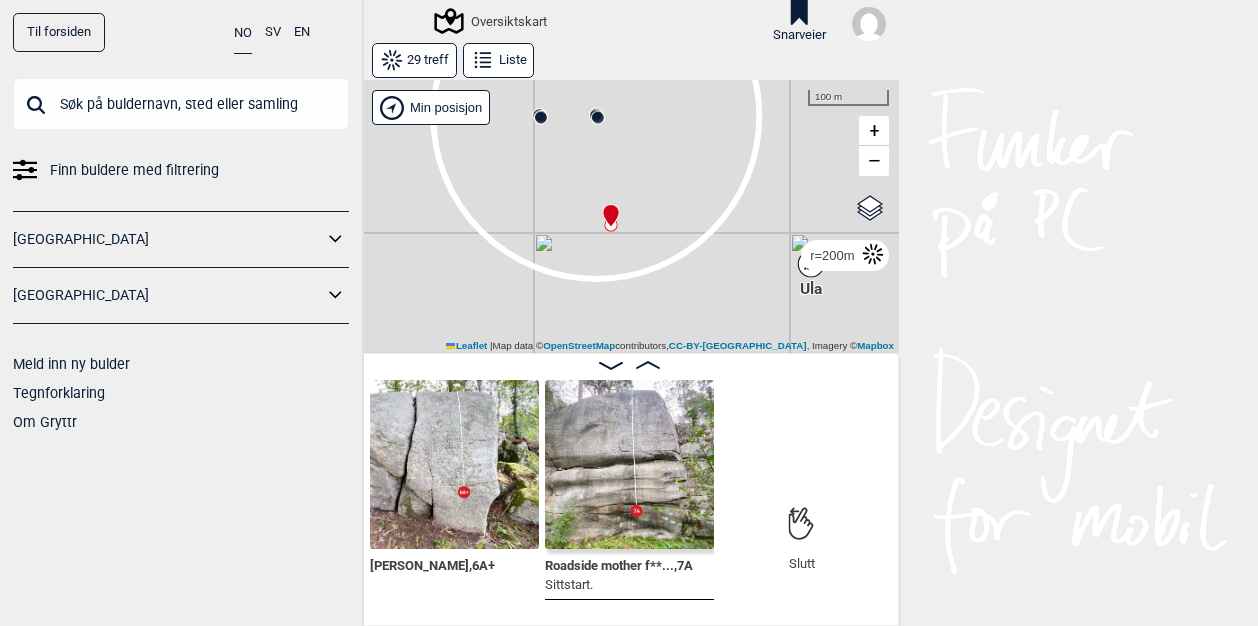 click 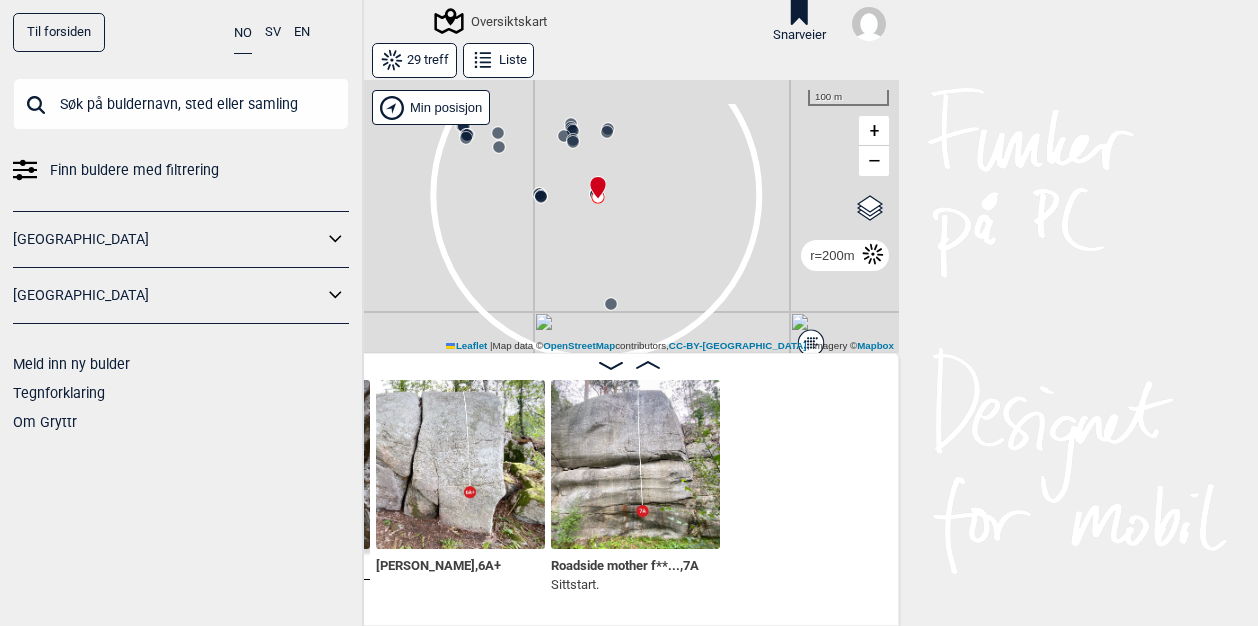 scroll, scrollTop: 0, scrollLeft: 4586, axis: horizontal 